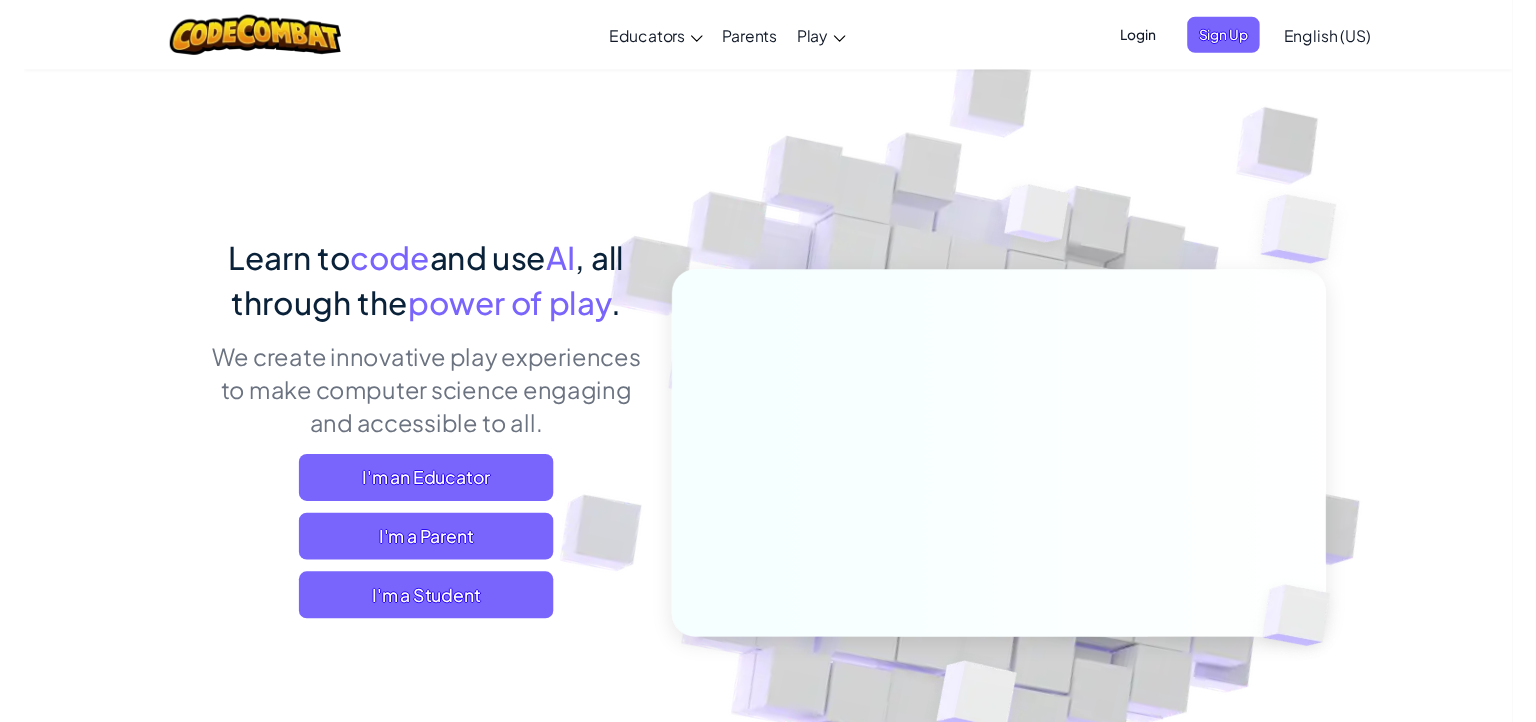 scroll, scrollTop: 0, scrollLeft: 0, axis: both 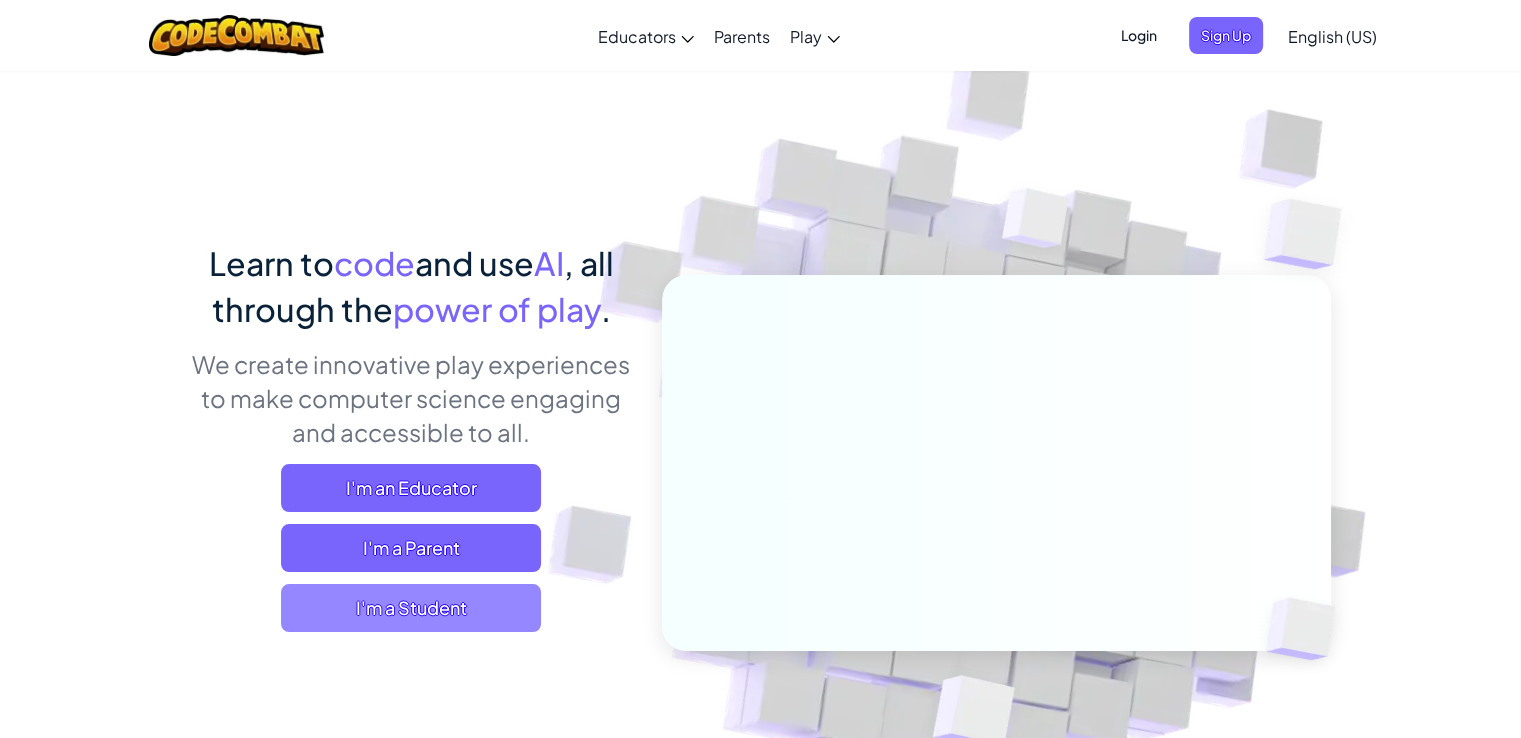 click on "I'm a Student" at bounding box center [411, 608] 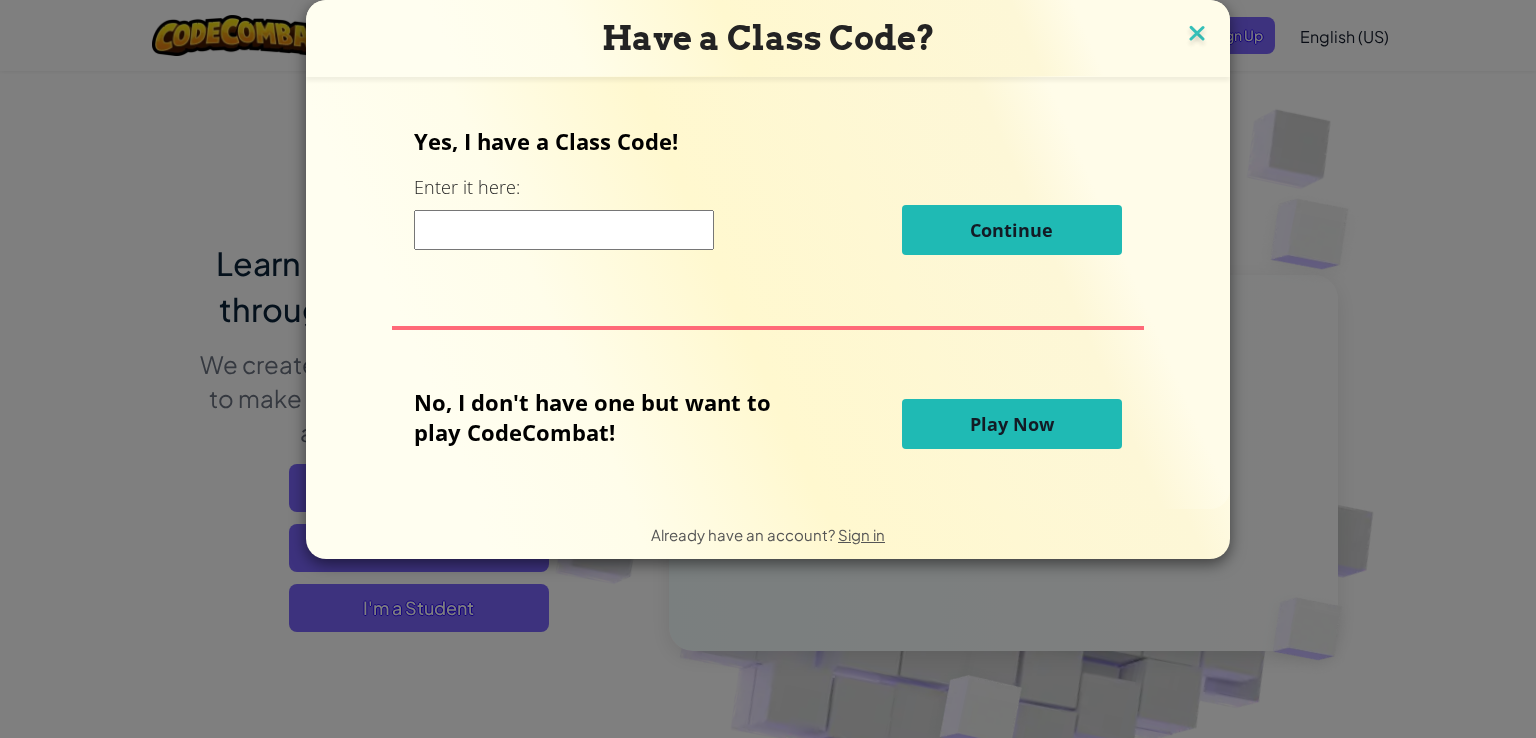 click at bounding box center [1197, 35] 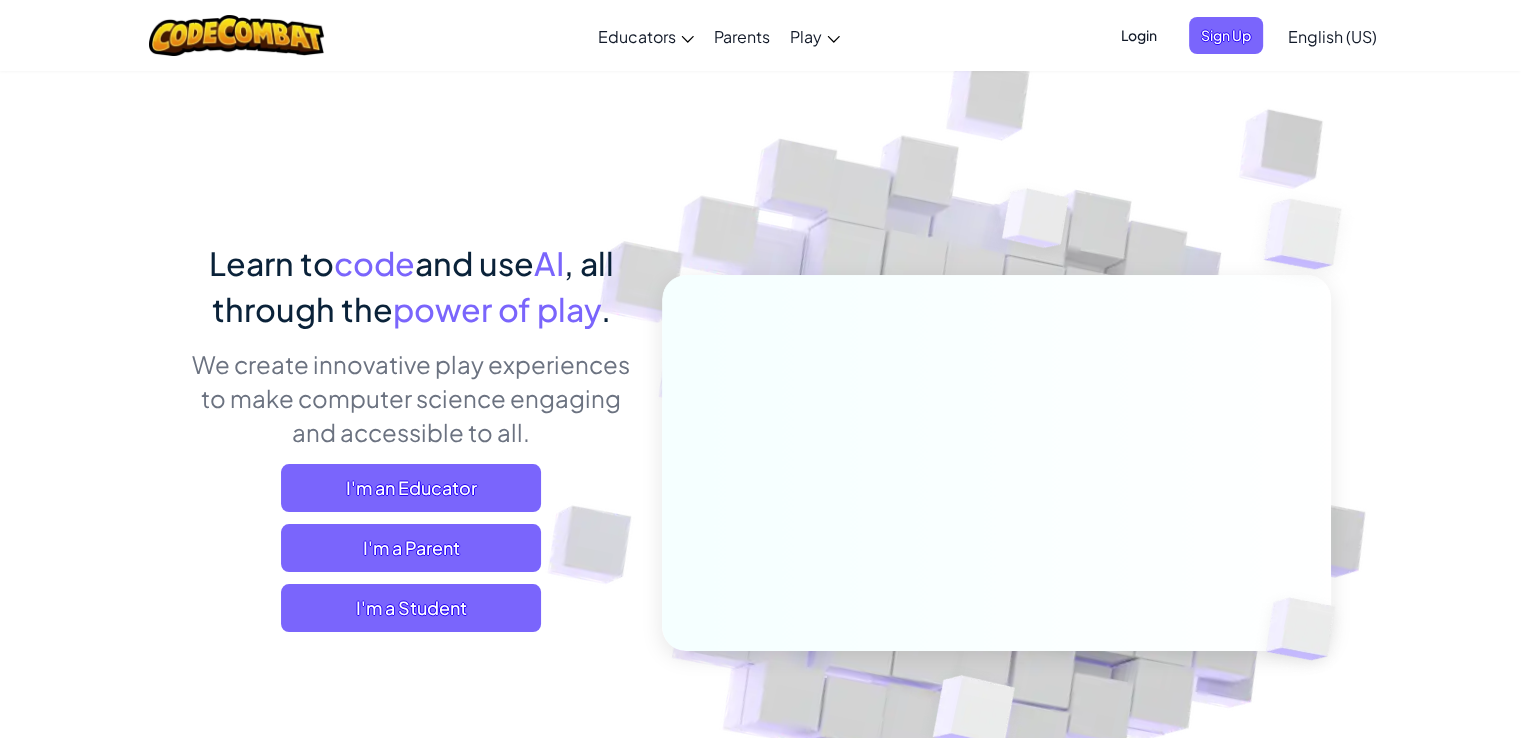 click on "Login" at bounding box center [1139, 35] 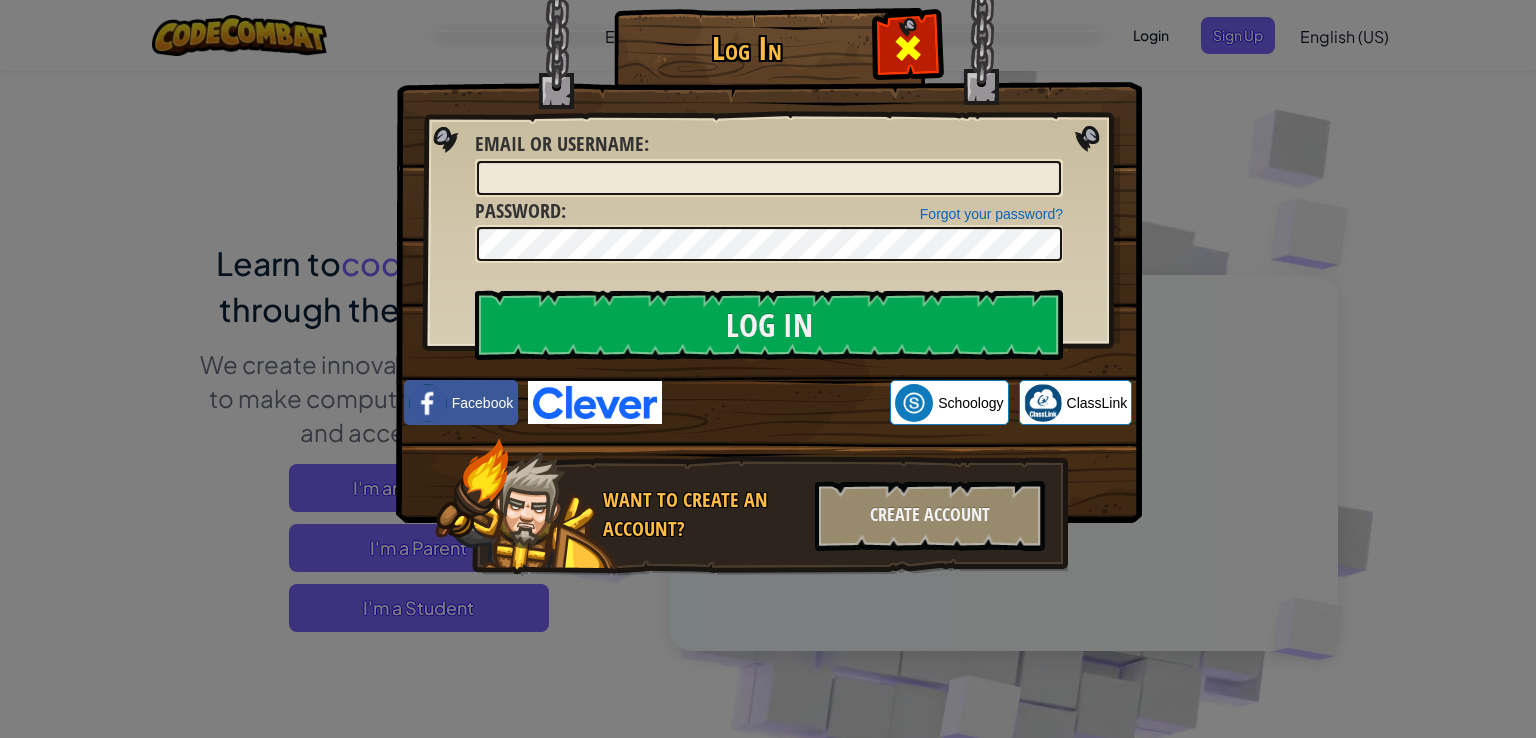 click at bounding box center [908, 48] 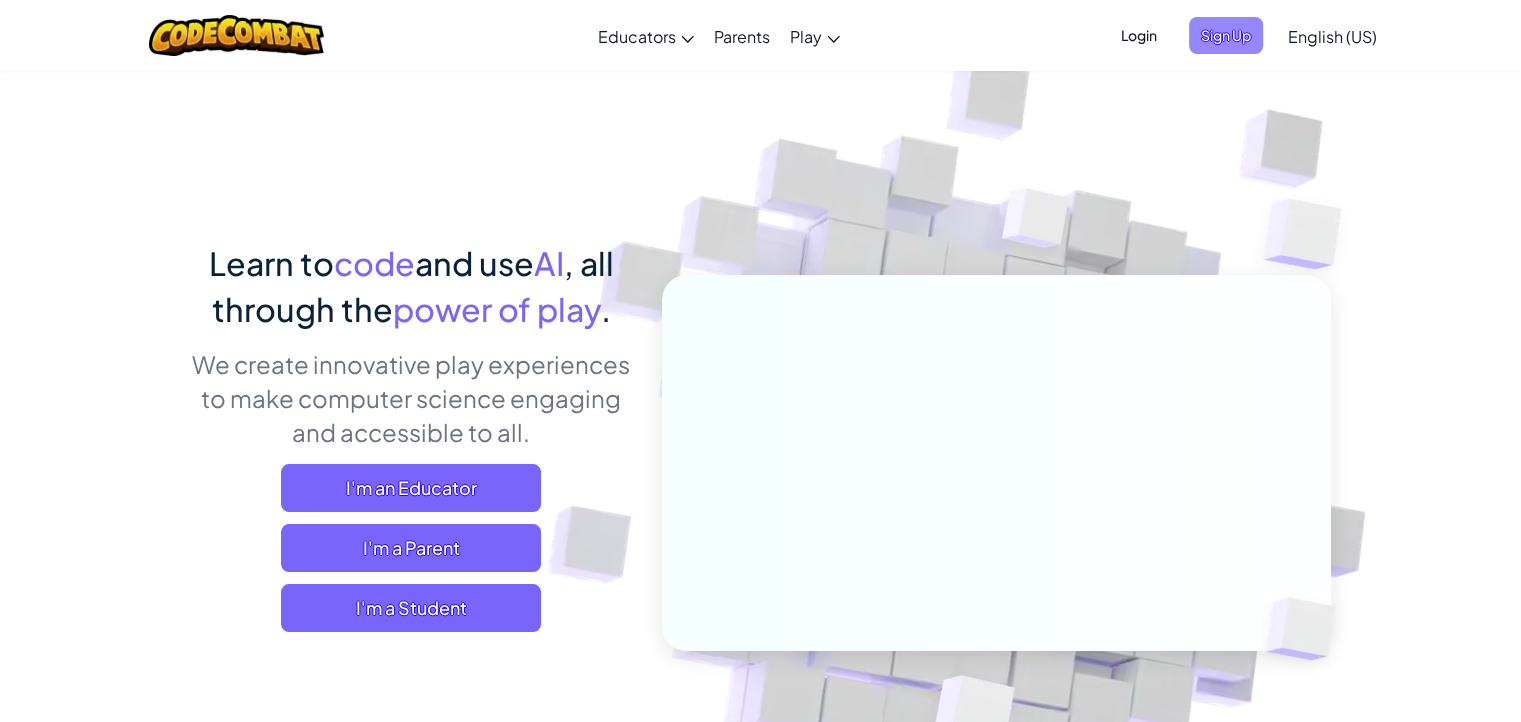 click on "Sign Up" at bounding box center [1226, 35] 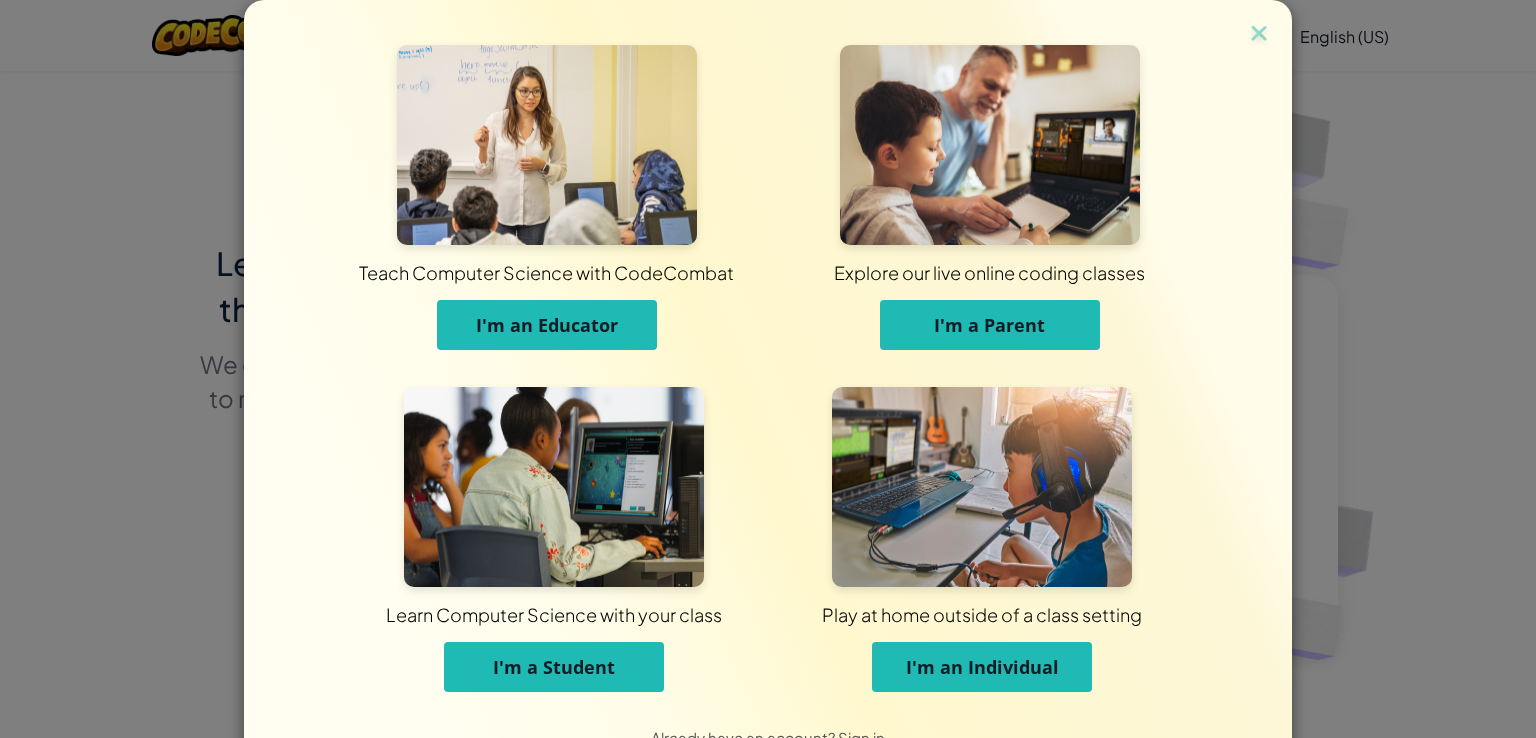 click on "I'm a Student" at bounding box center (554, 667) 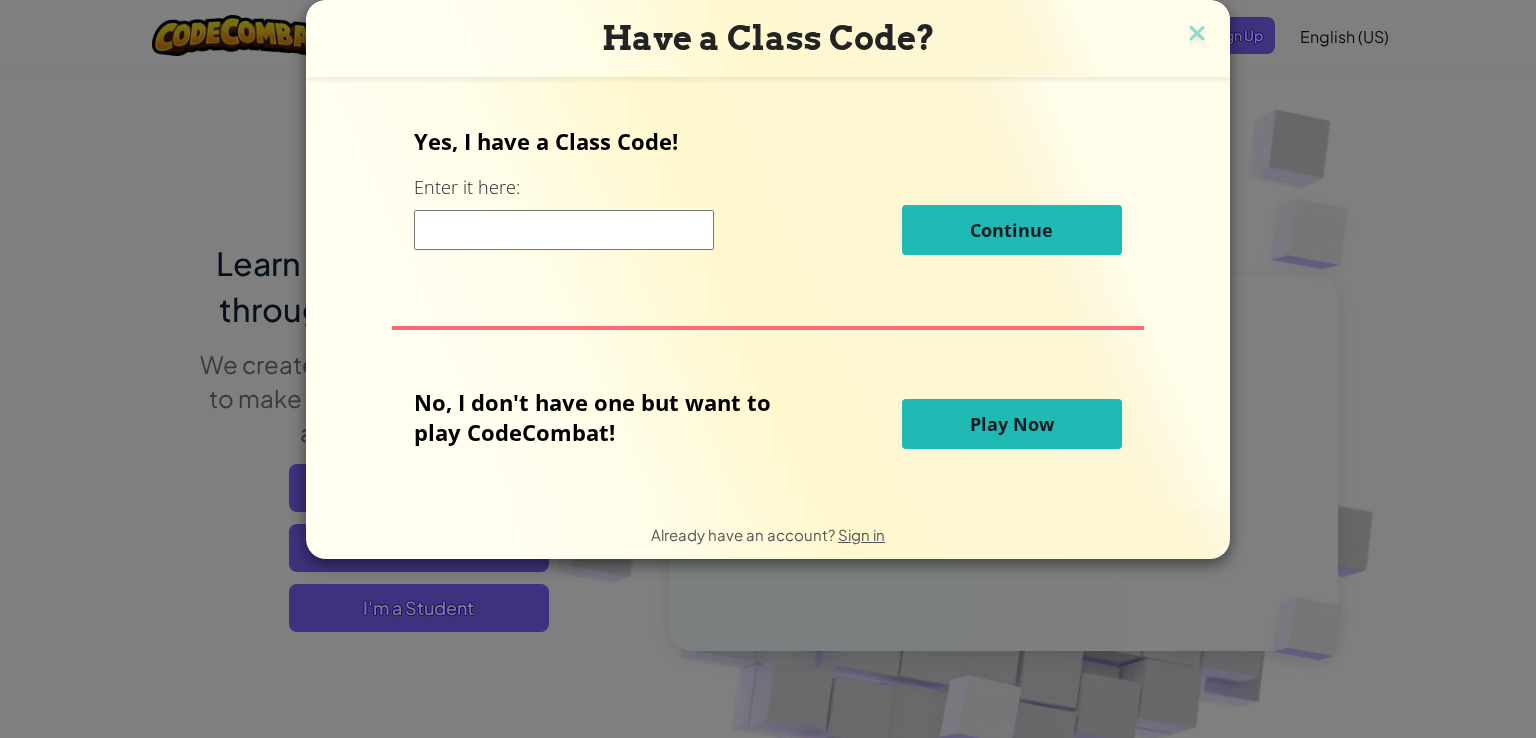 click on "Play Now" at bounding box center [1012, 424] 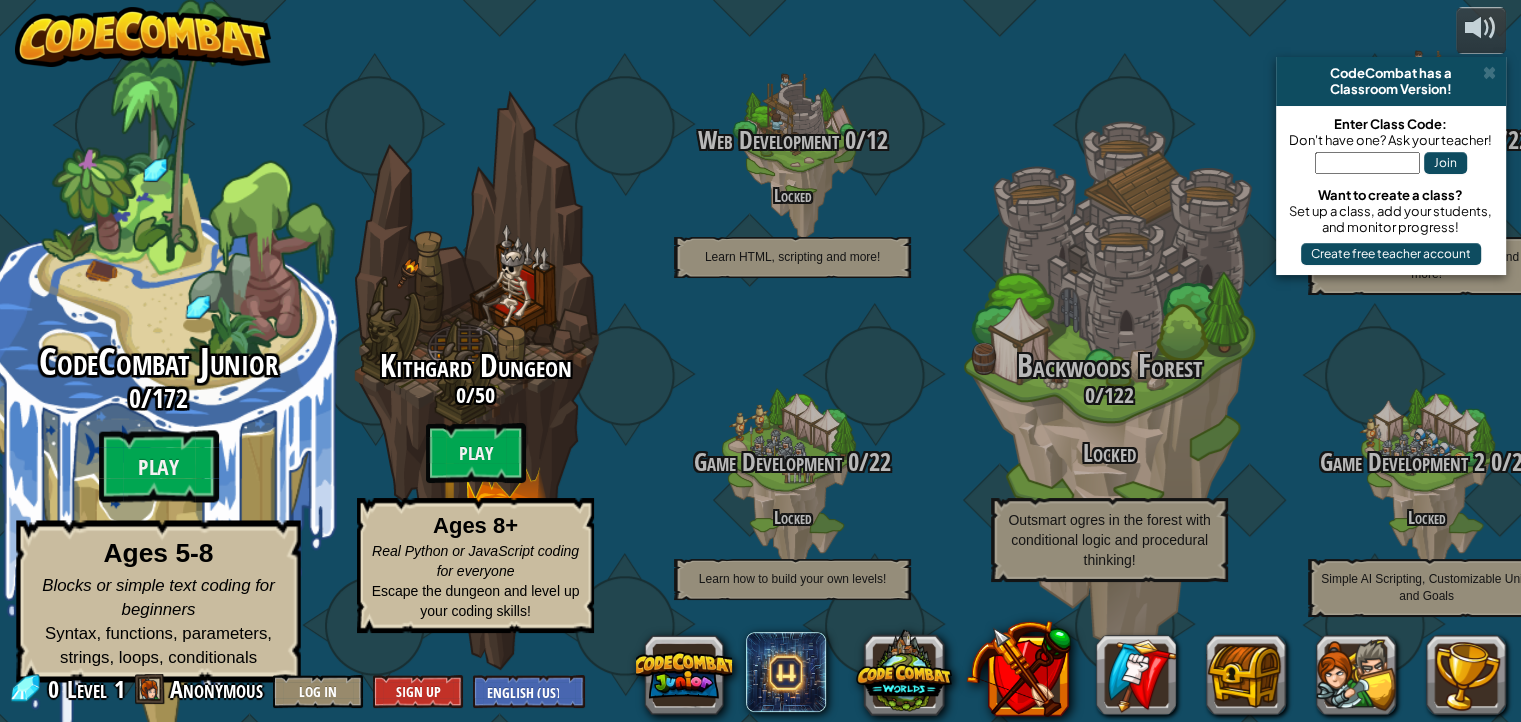 click on "172" at bounding box center (170, 398) 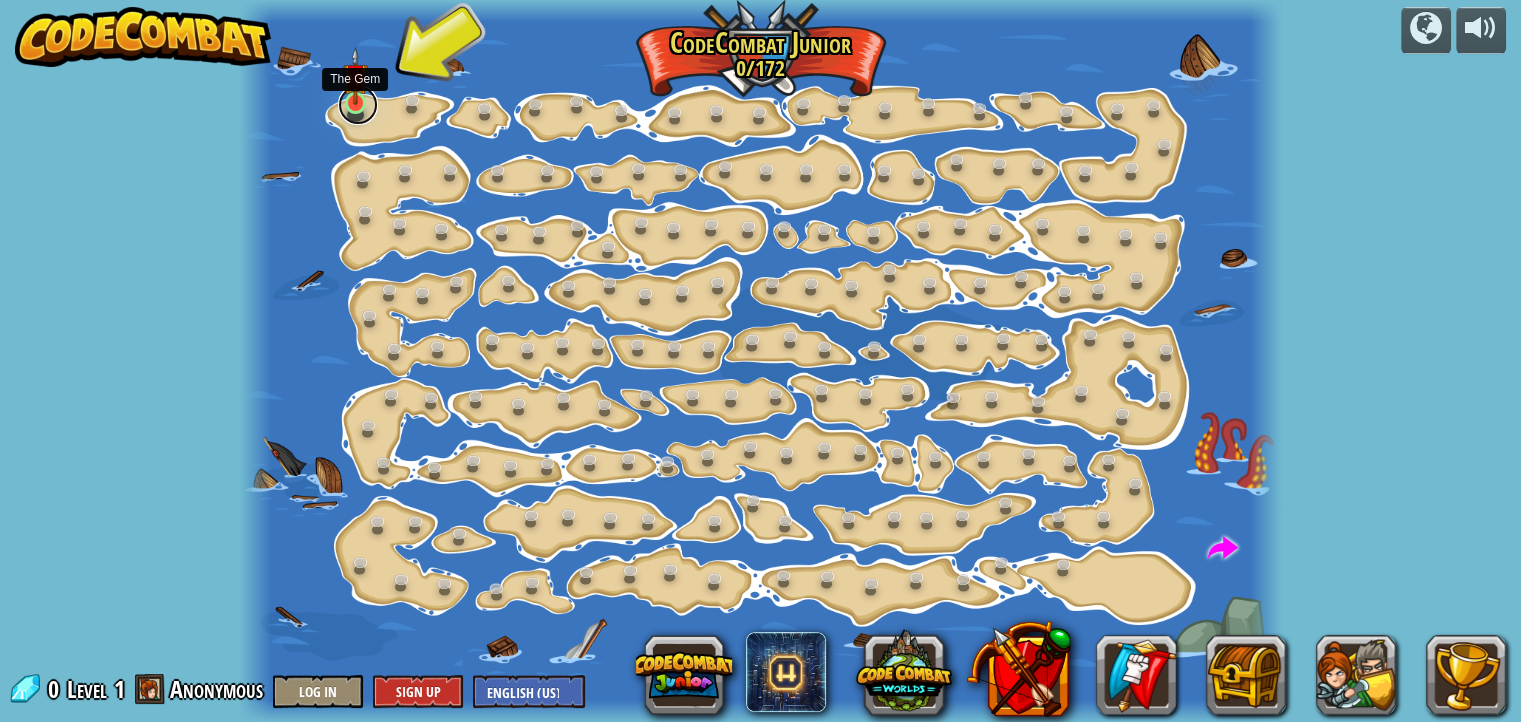 click at bounding box center (358, 105) 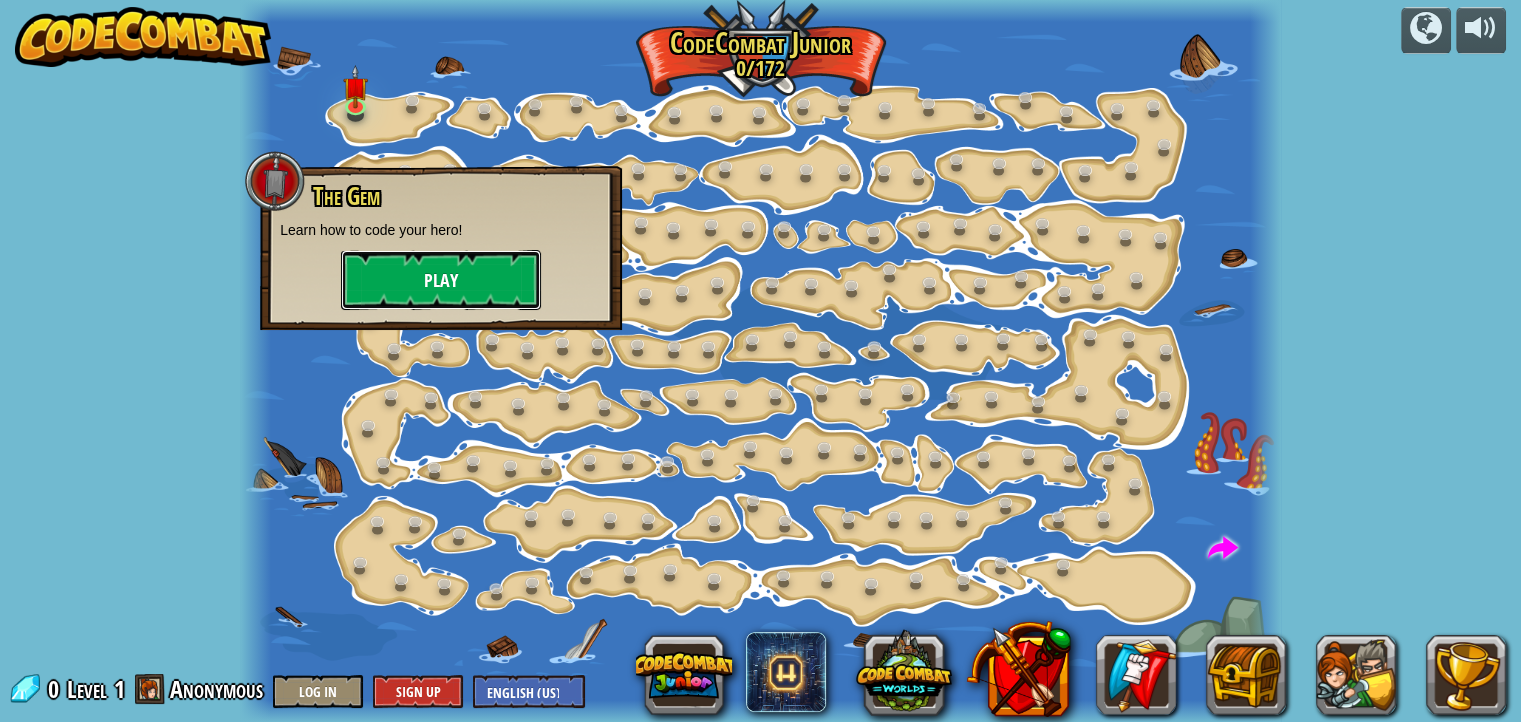 click on "Play" at bounding box center (441, 280) 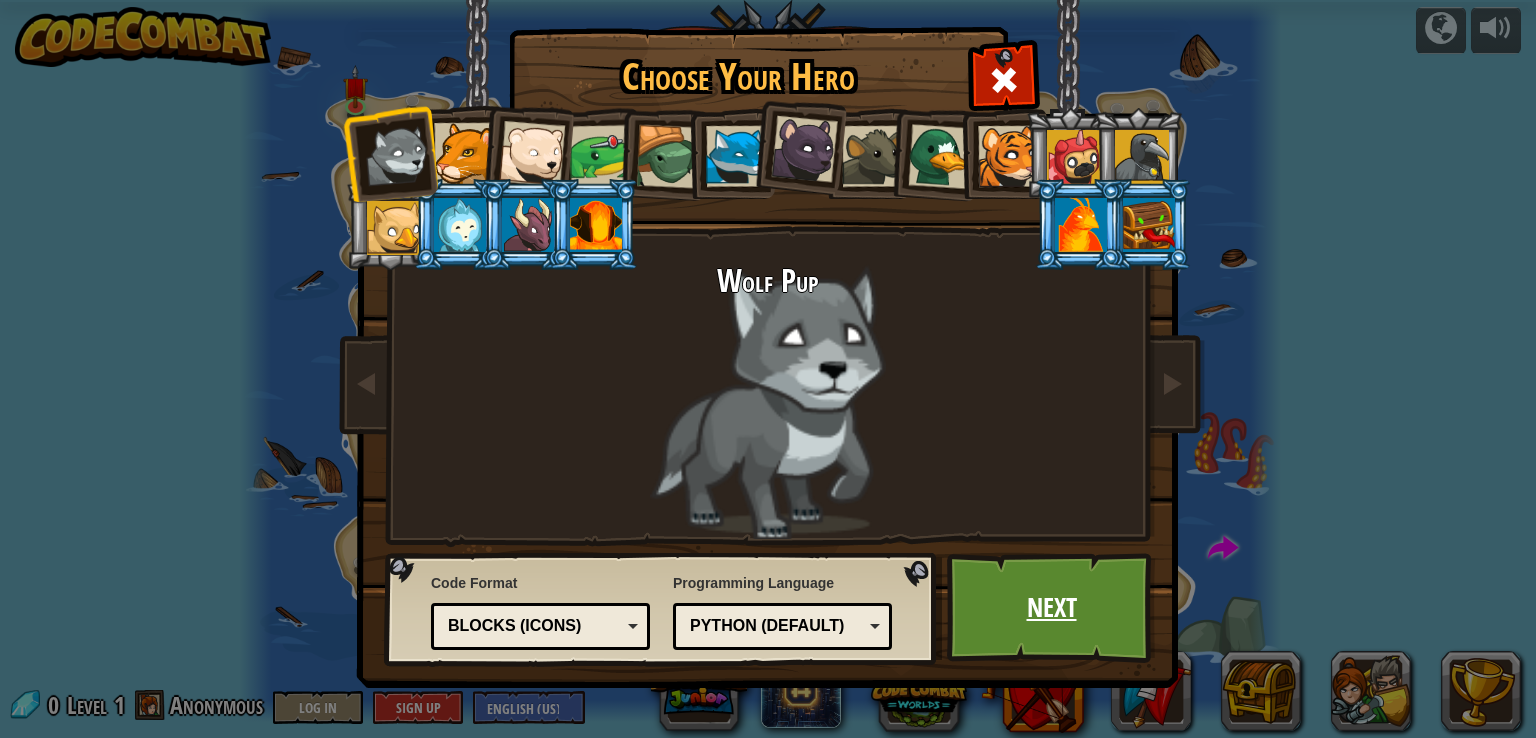 click on "Next" at bounding box center [1051, 608] 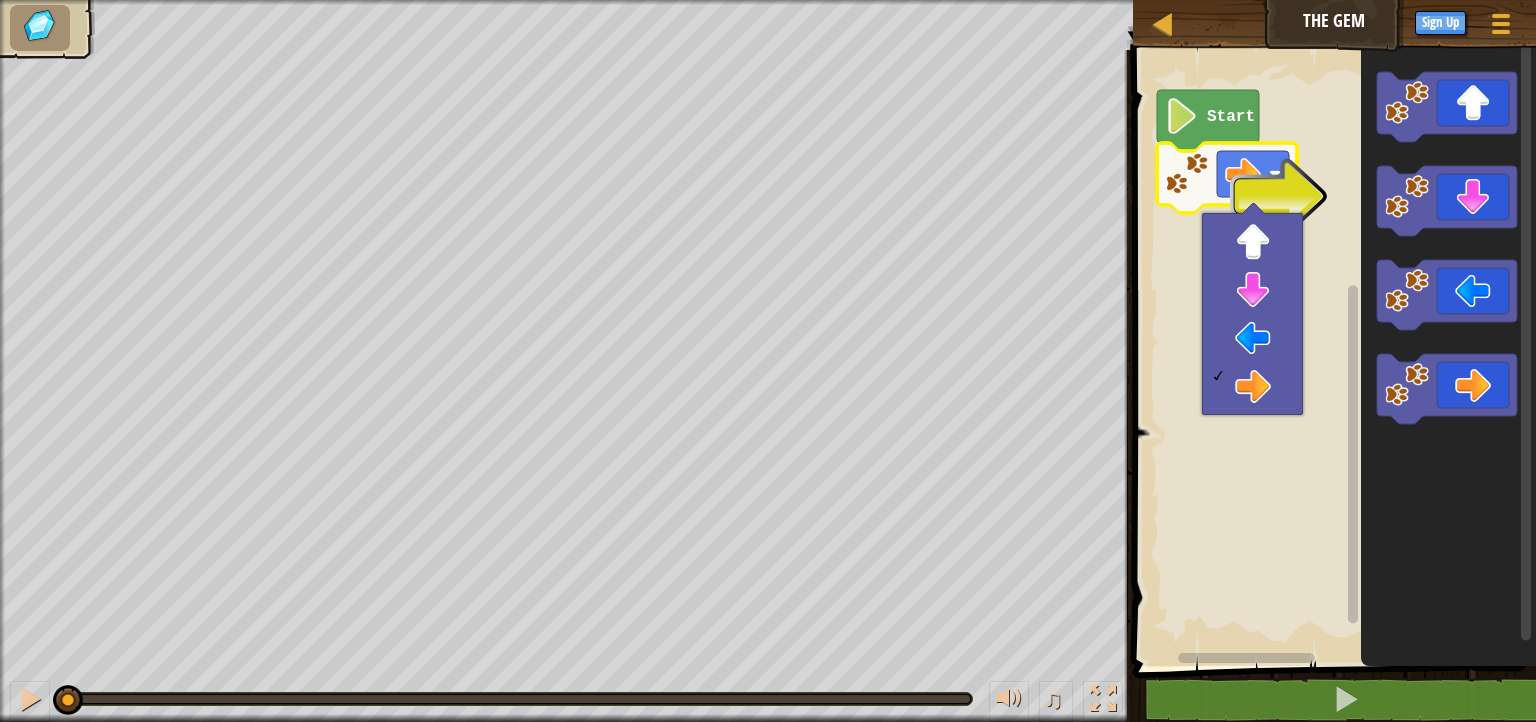 scroll, scrollTop: 0, scrollLeft: 40, axis: horizontal 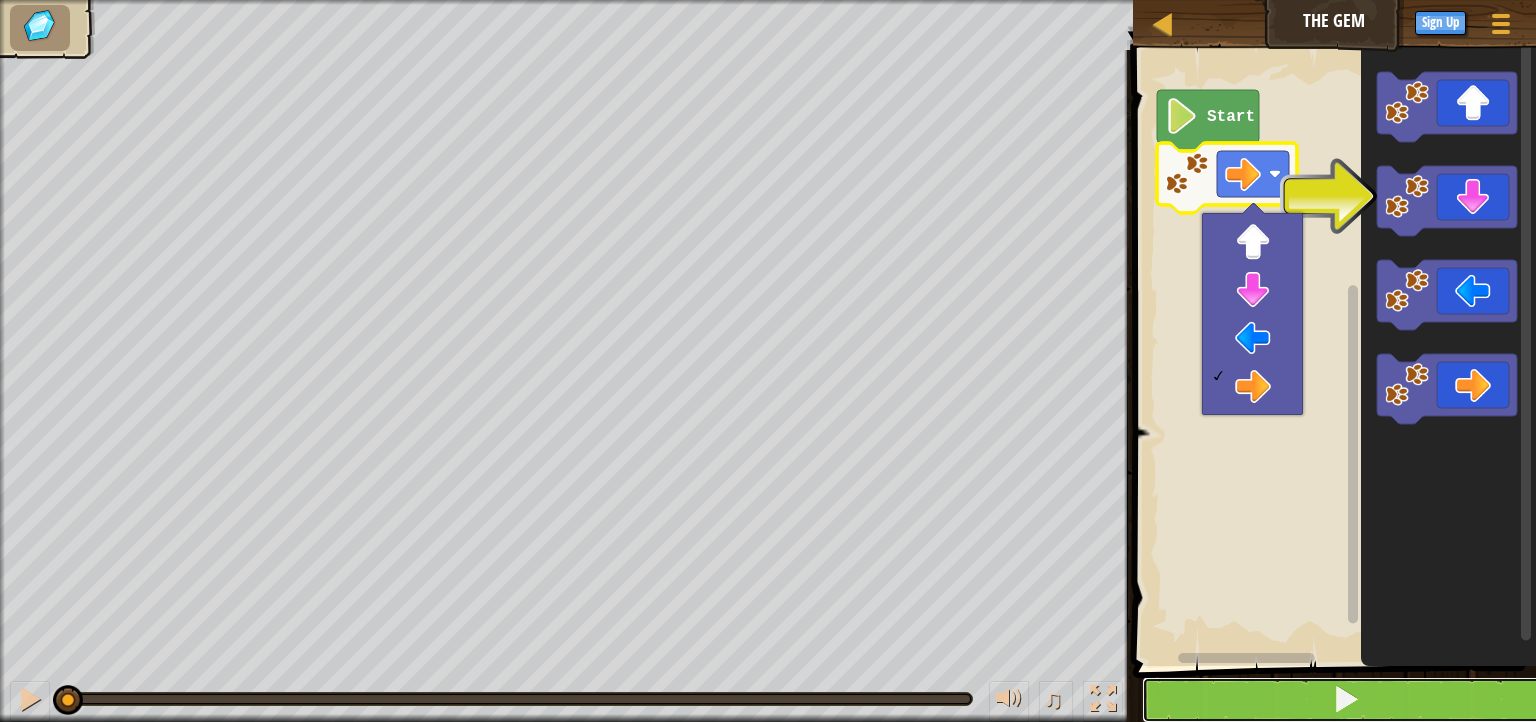 click at bounding box center (1346, 700) 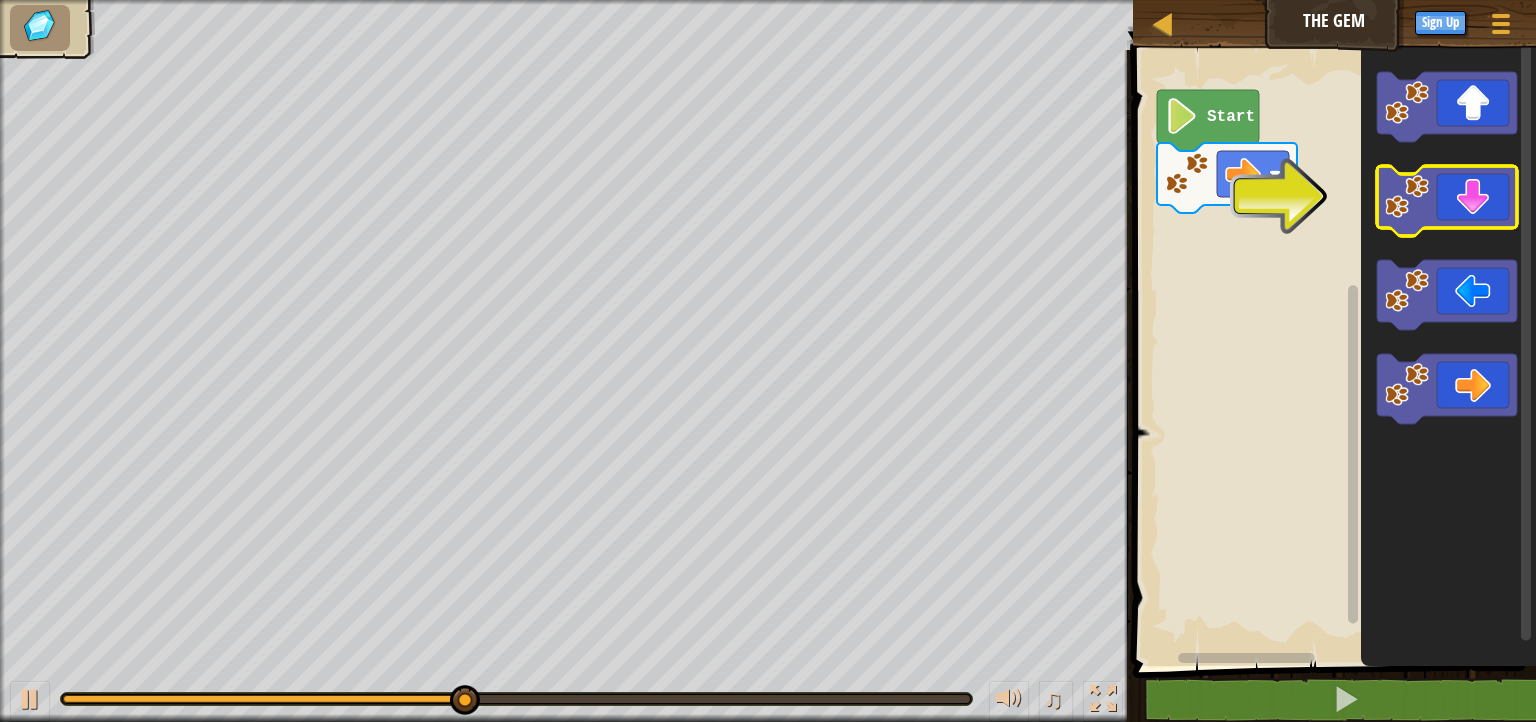 click 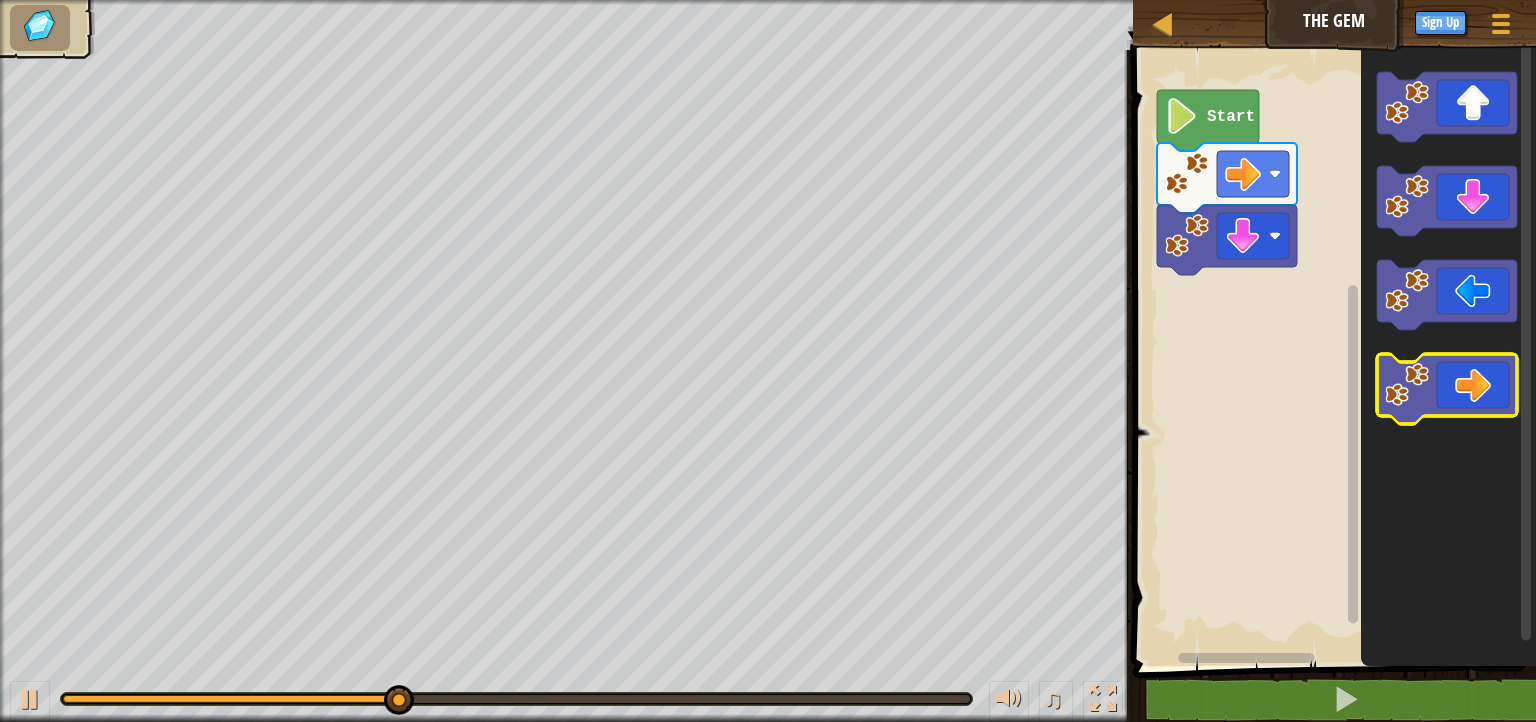 click 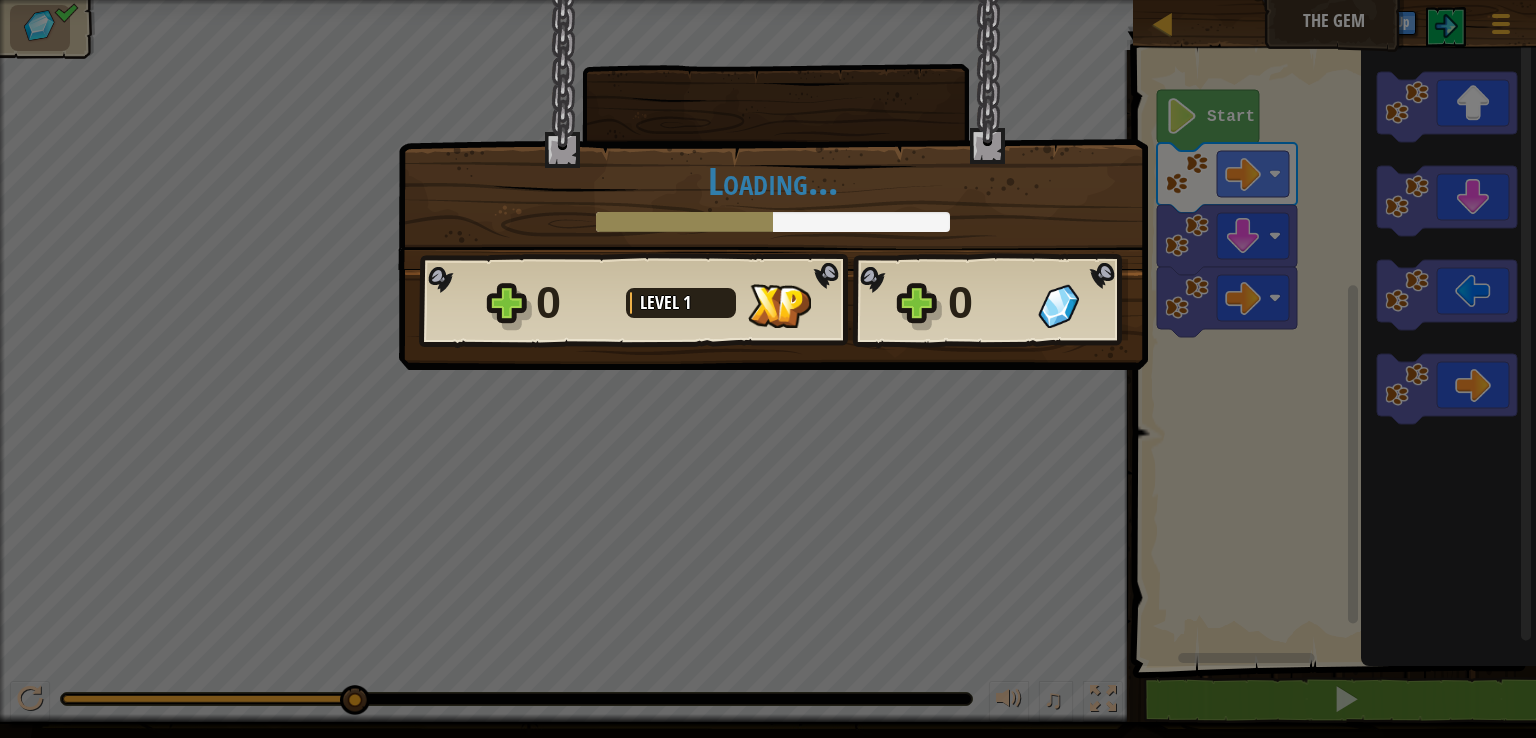 click on "× How fun was this level? Loading... Reticulating Splines... Loading... 0 Level 1 0 Want to save your code? Create a free account! Sign Up to Save Progress Saving Progress Continue" at bounding box center [768, 369] 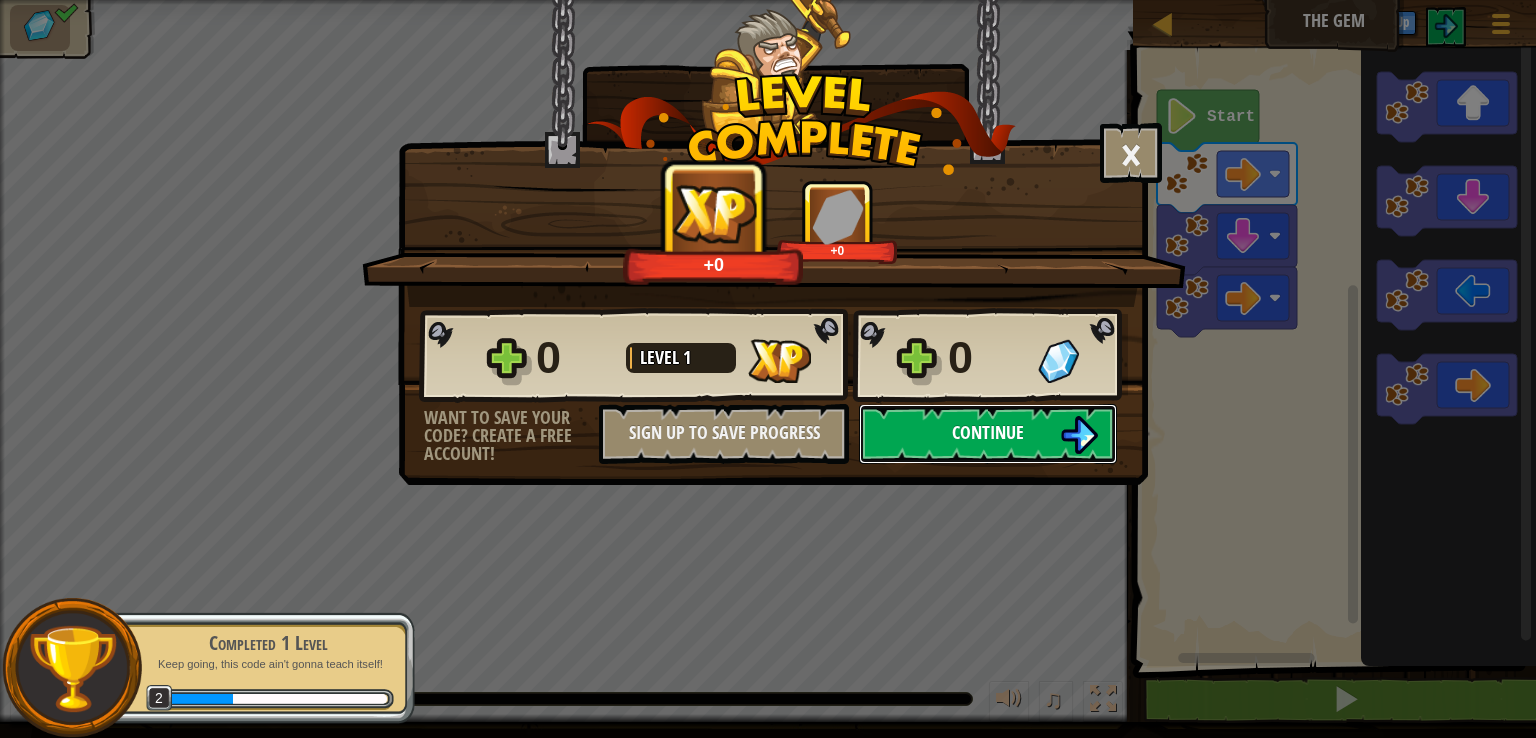 click on "Continue" at bounding box center (988, 432) 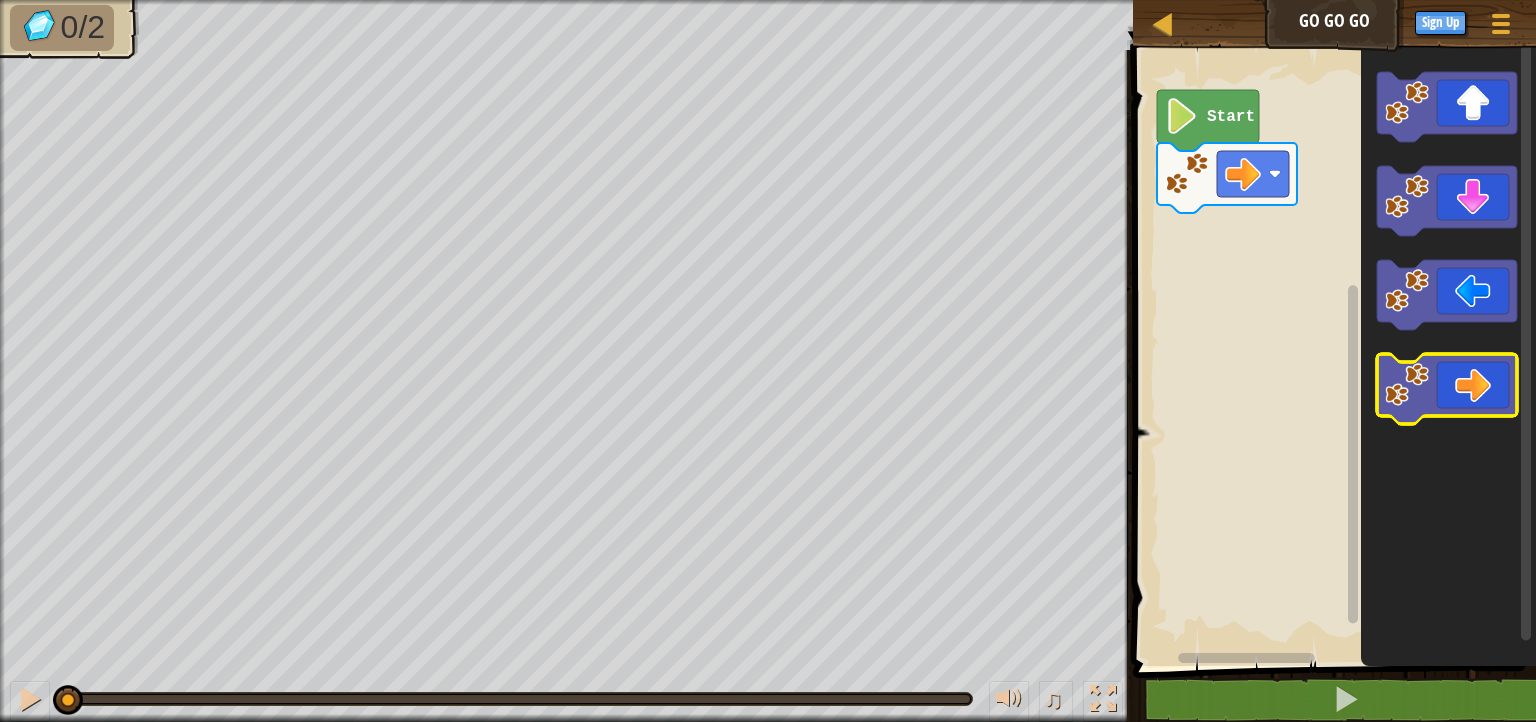 click 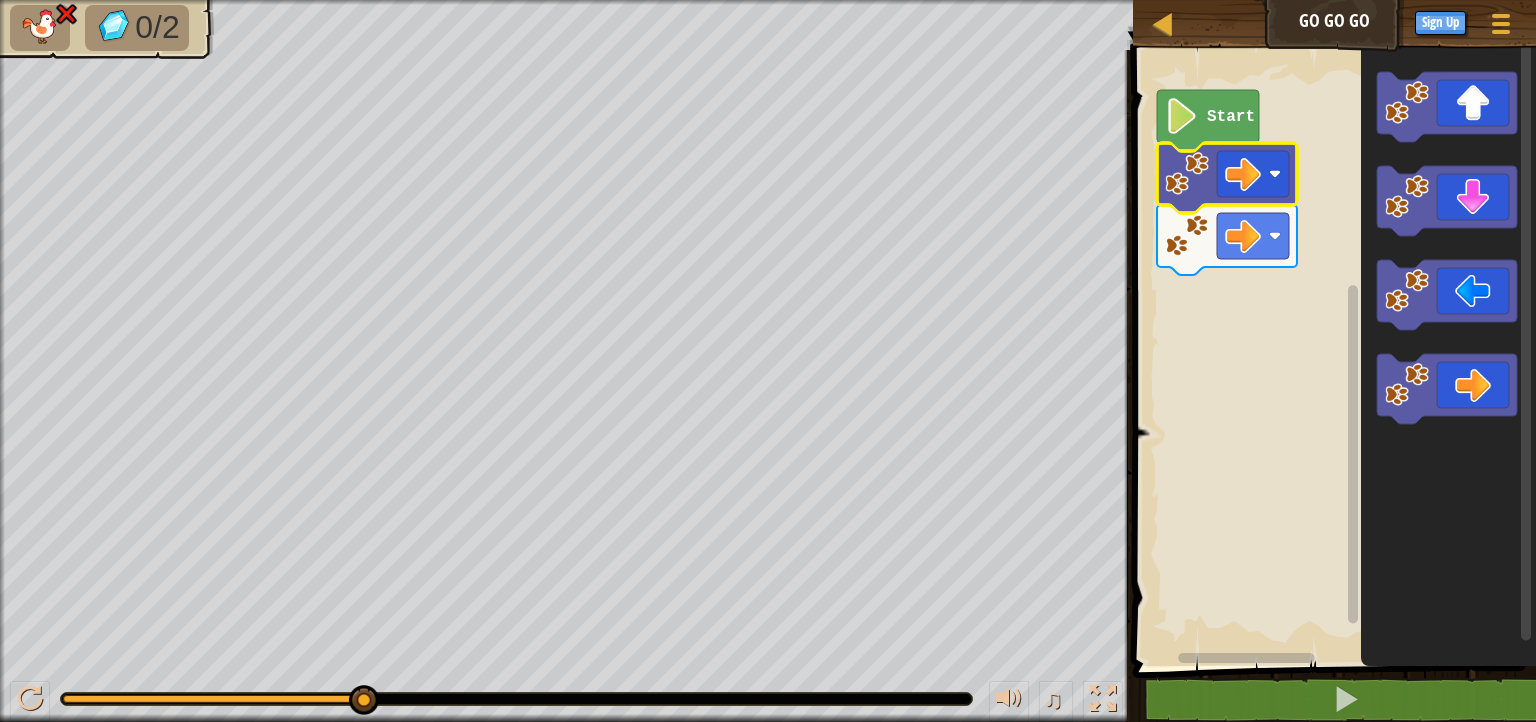 click 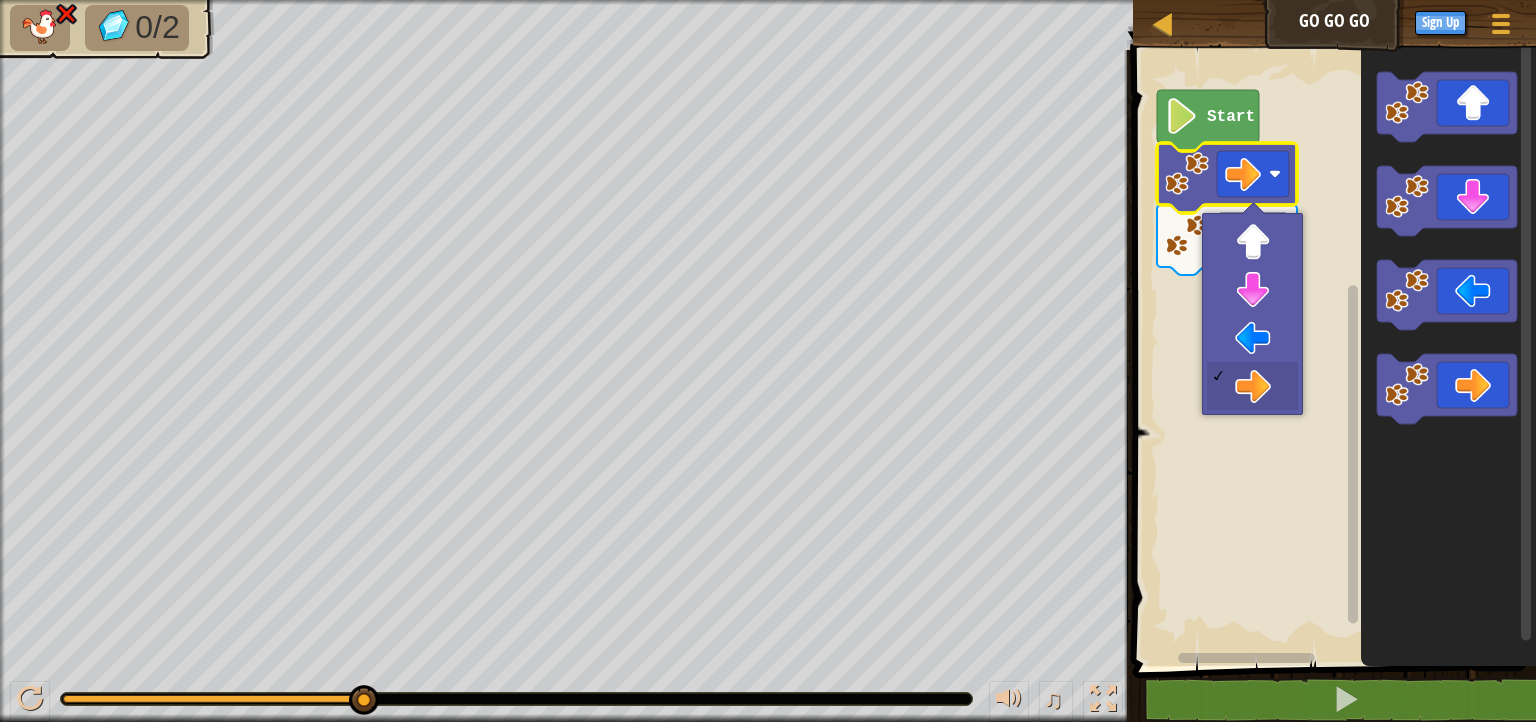 click 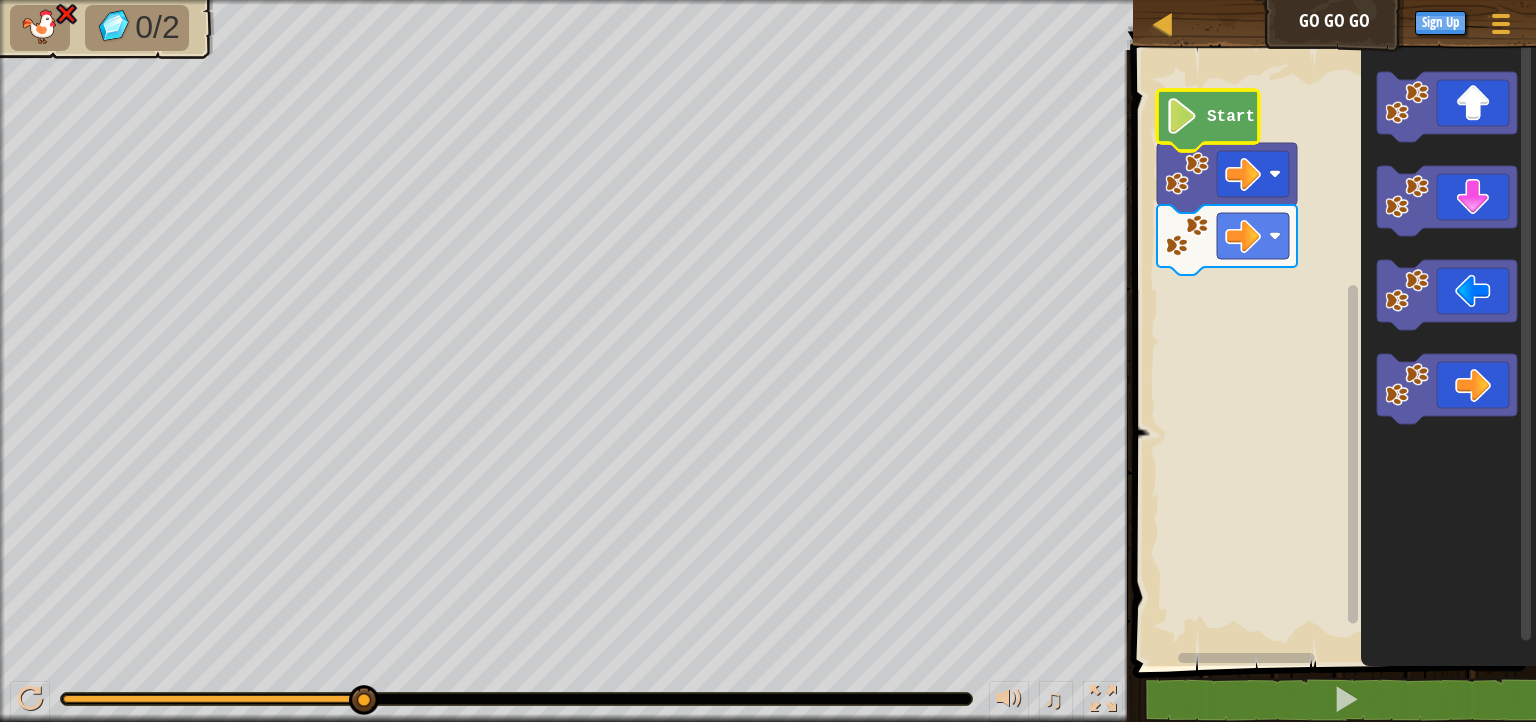 click 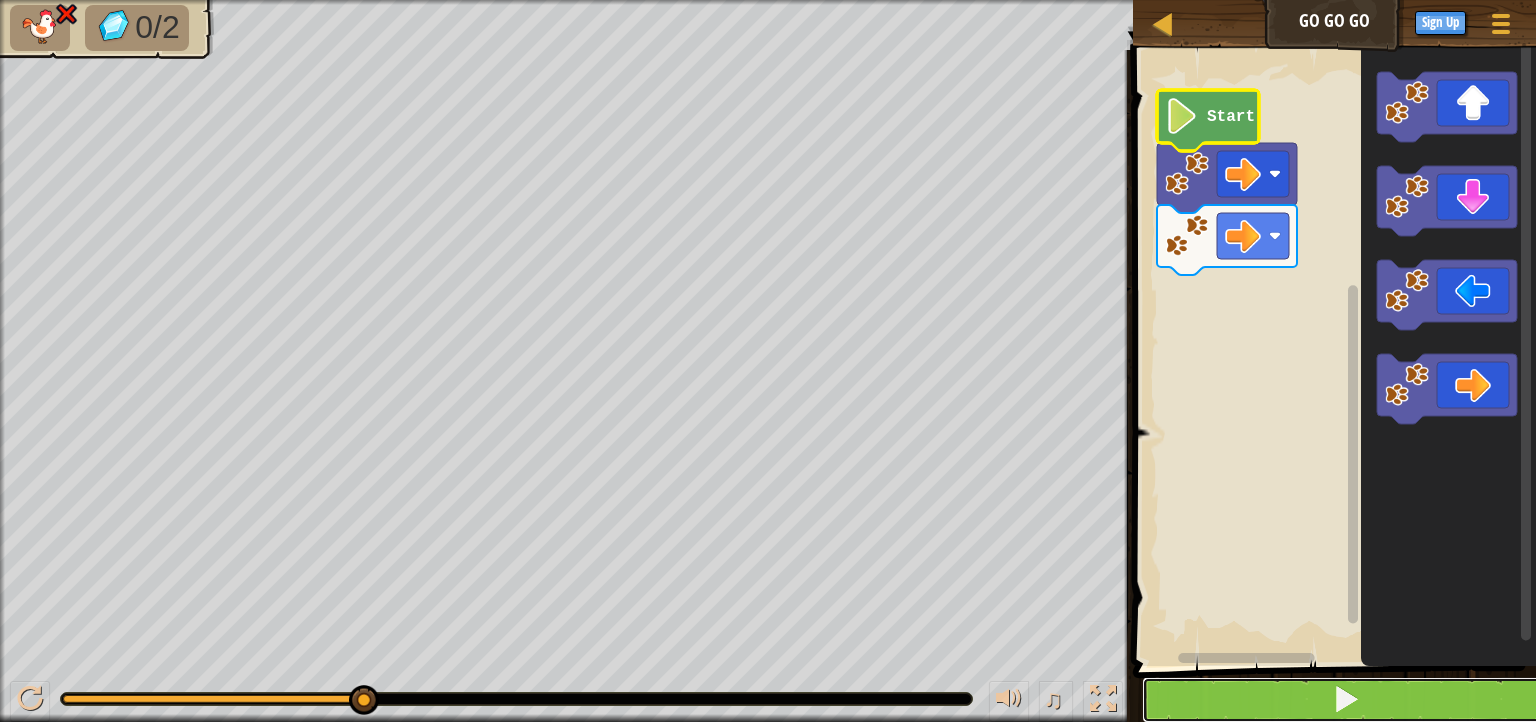 click at bounding box center (1346, 700) 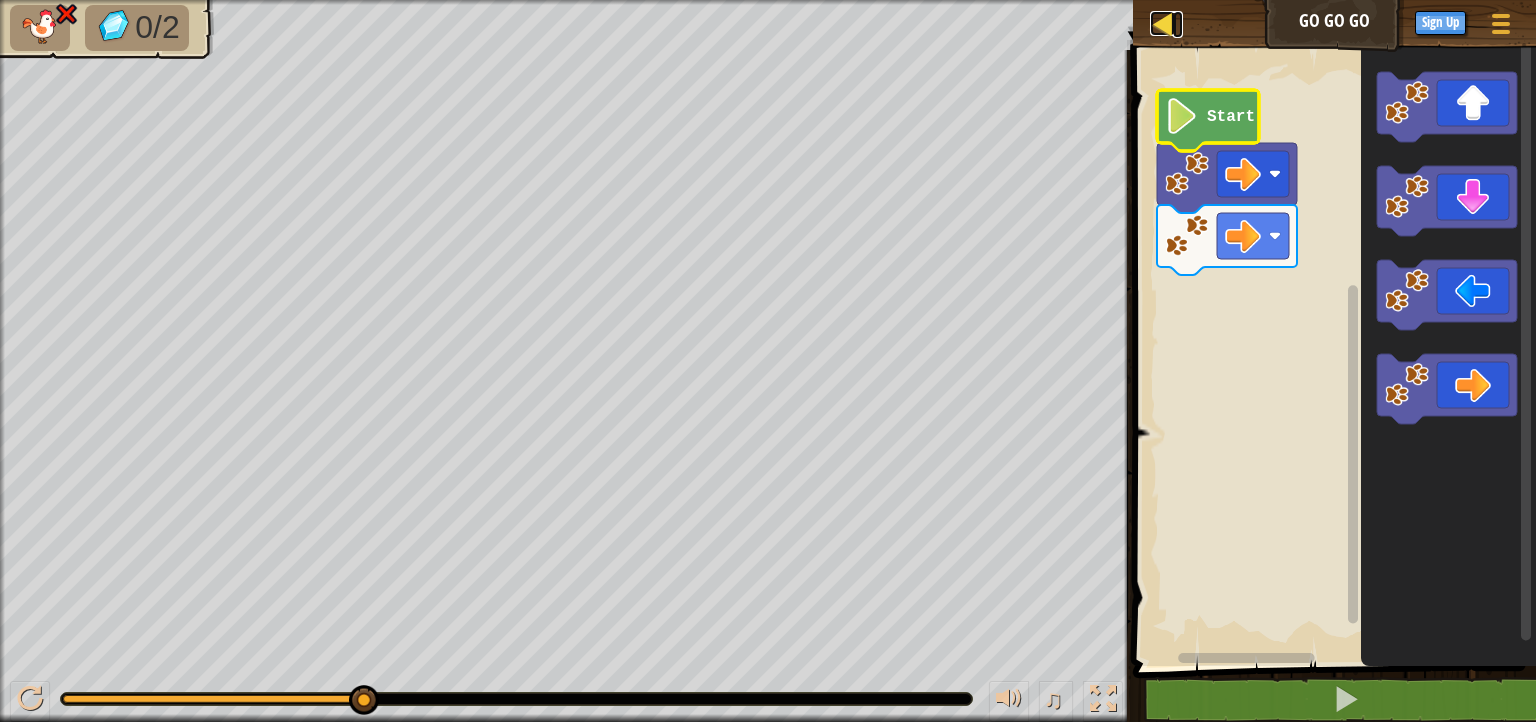 click at bounding box center [1162, 23] 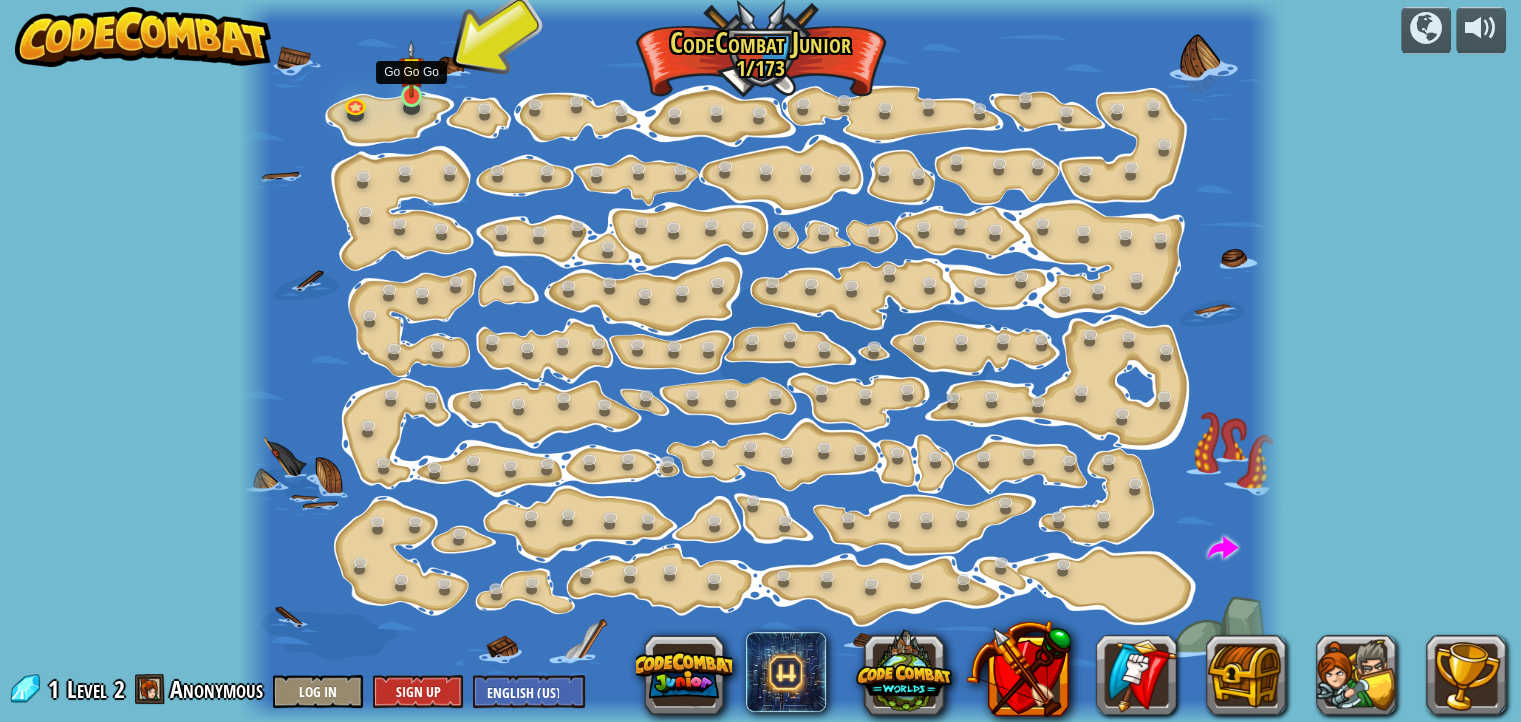 click at bounding box center (411, 69) 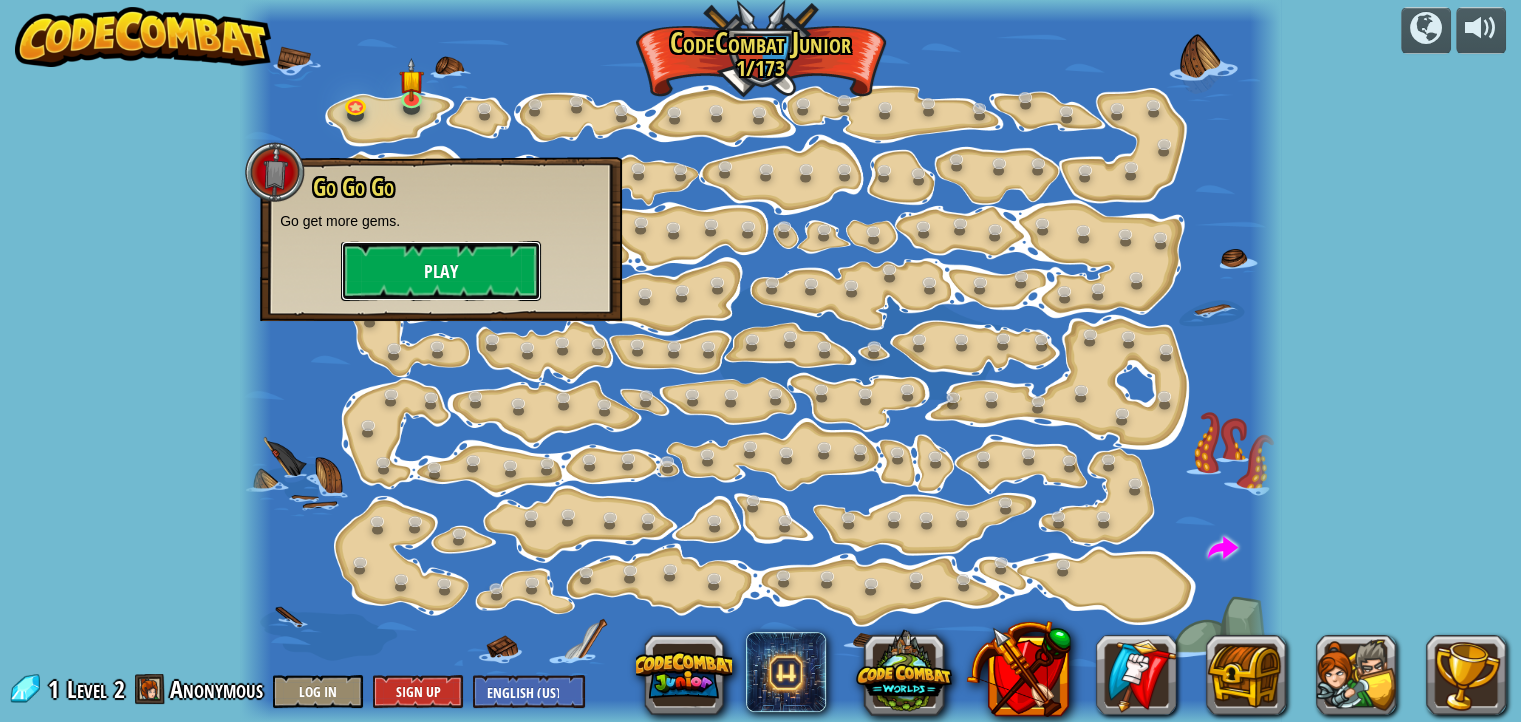 click on "Play" at bounding box center [441, 271] 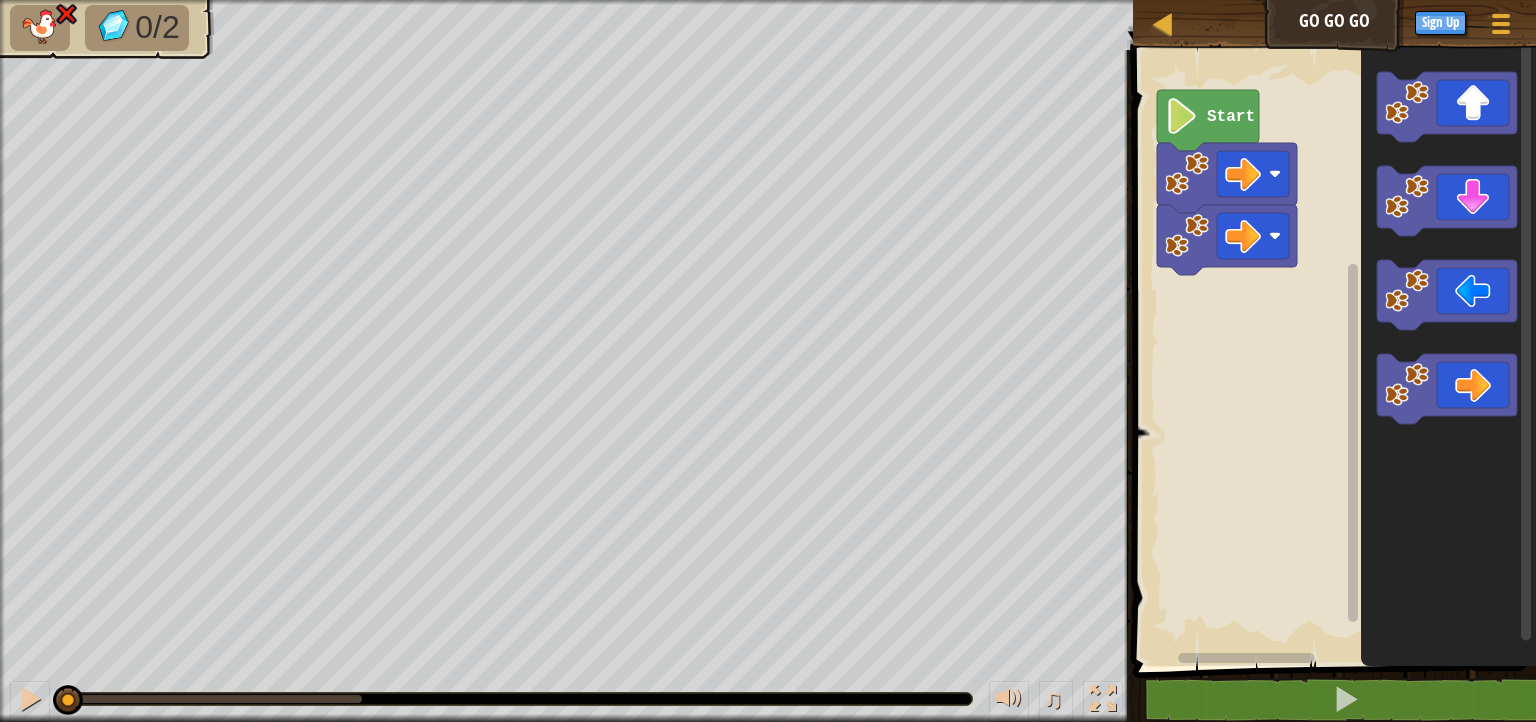 scroll, scrollTop: 0, scrollLeft: 80, axis: horizontal 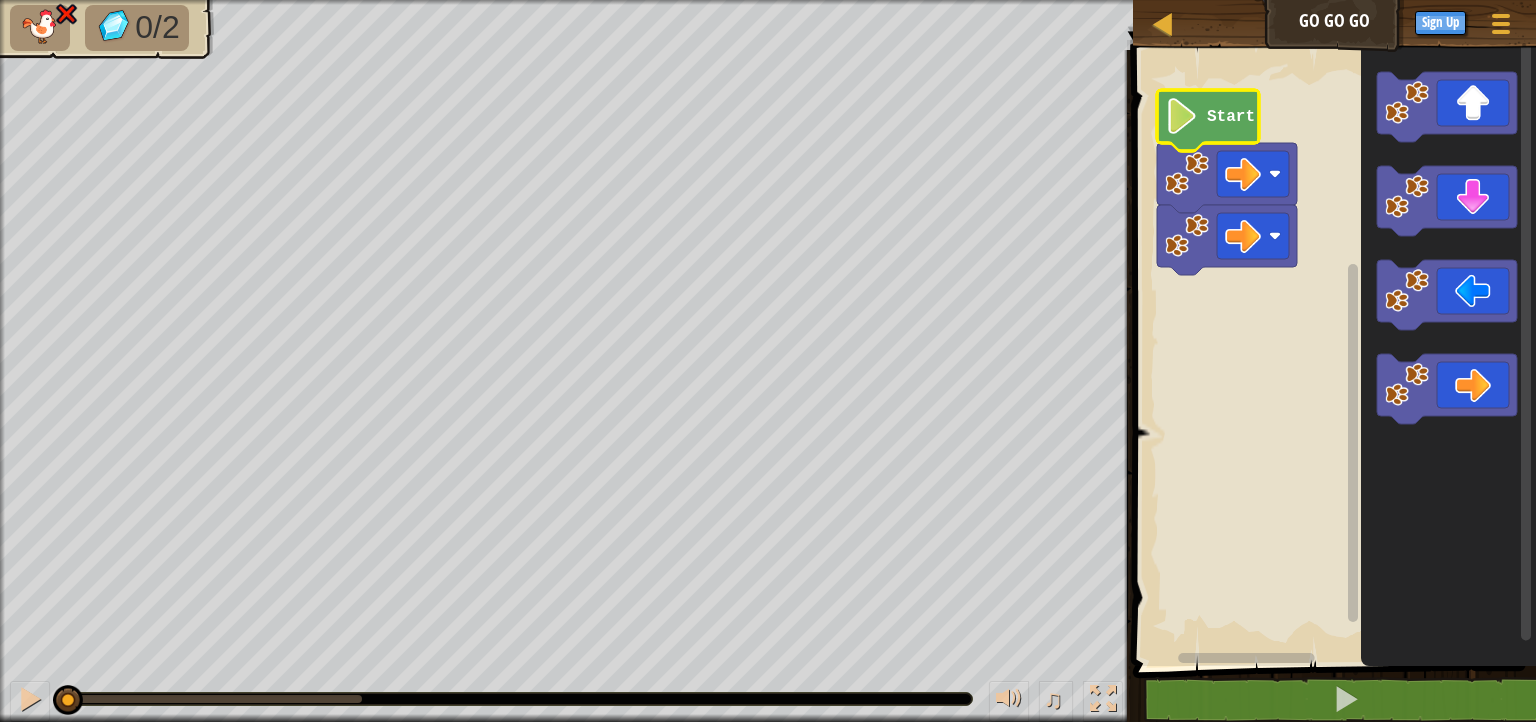 click 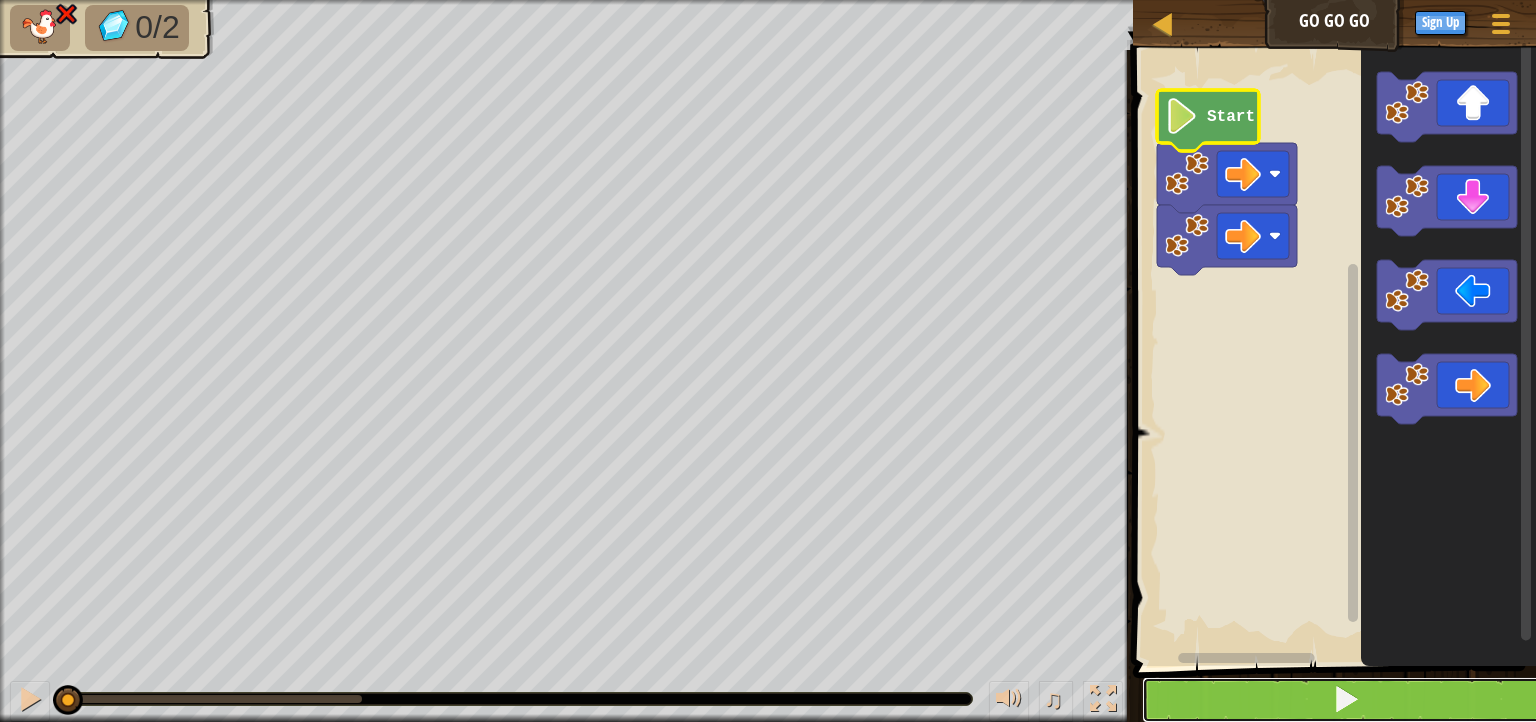 click at bounding box center (1346, 699) 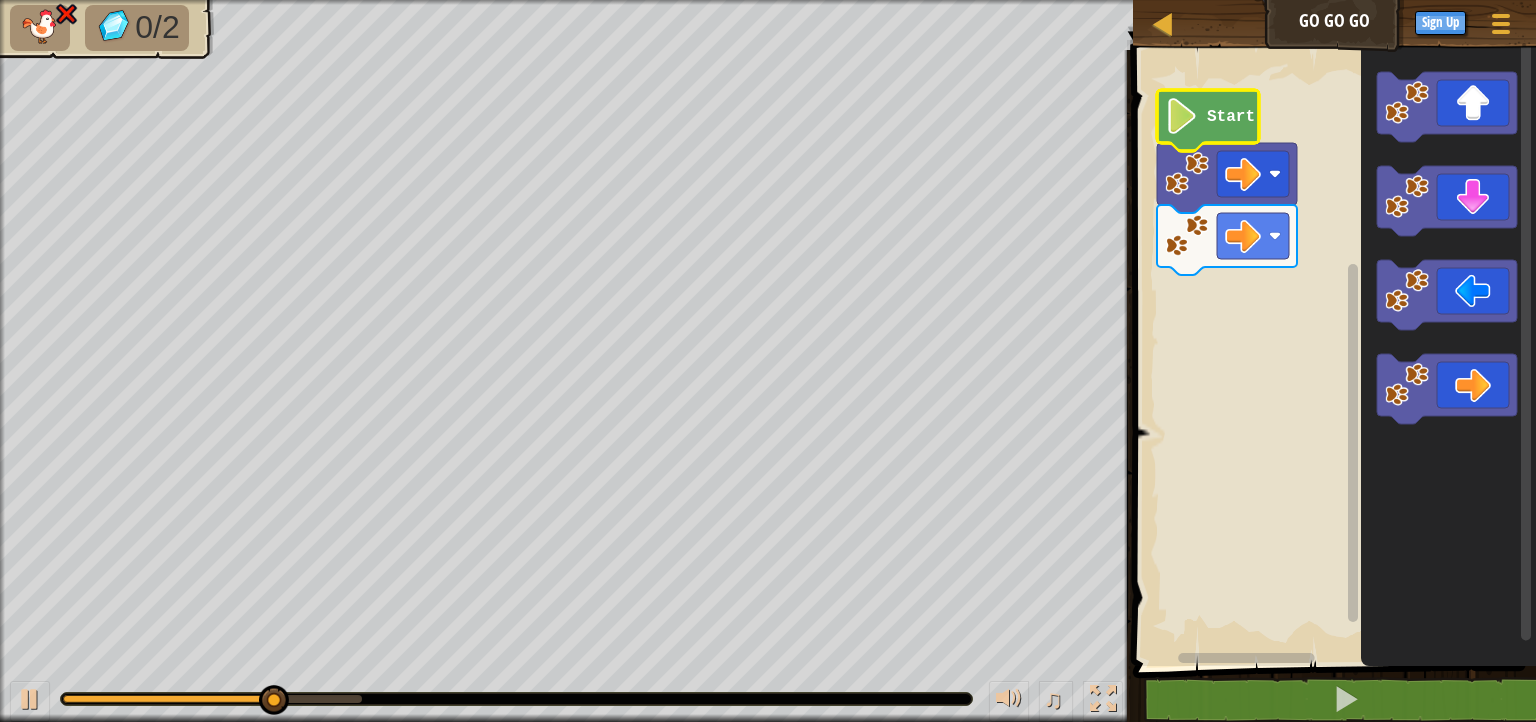 click 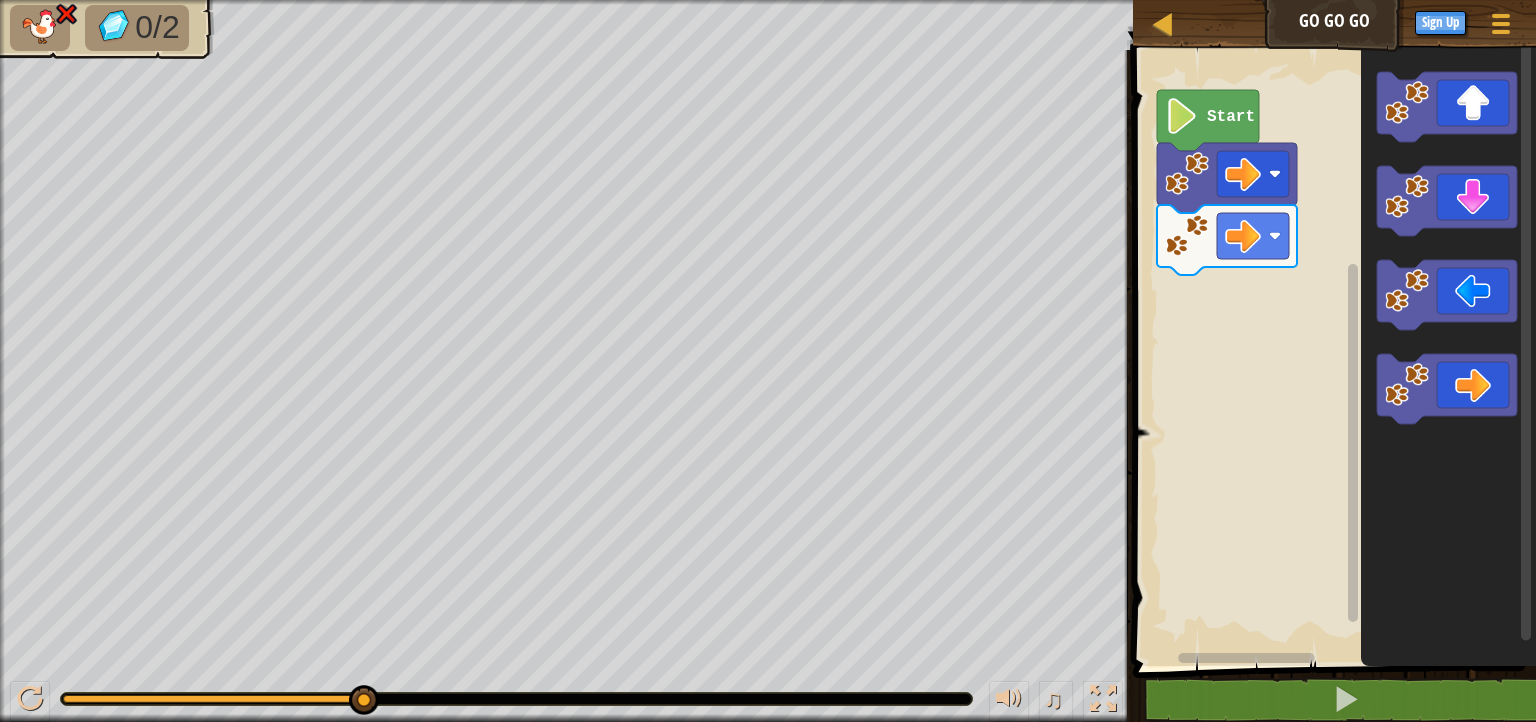 click 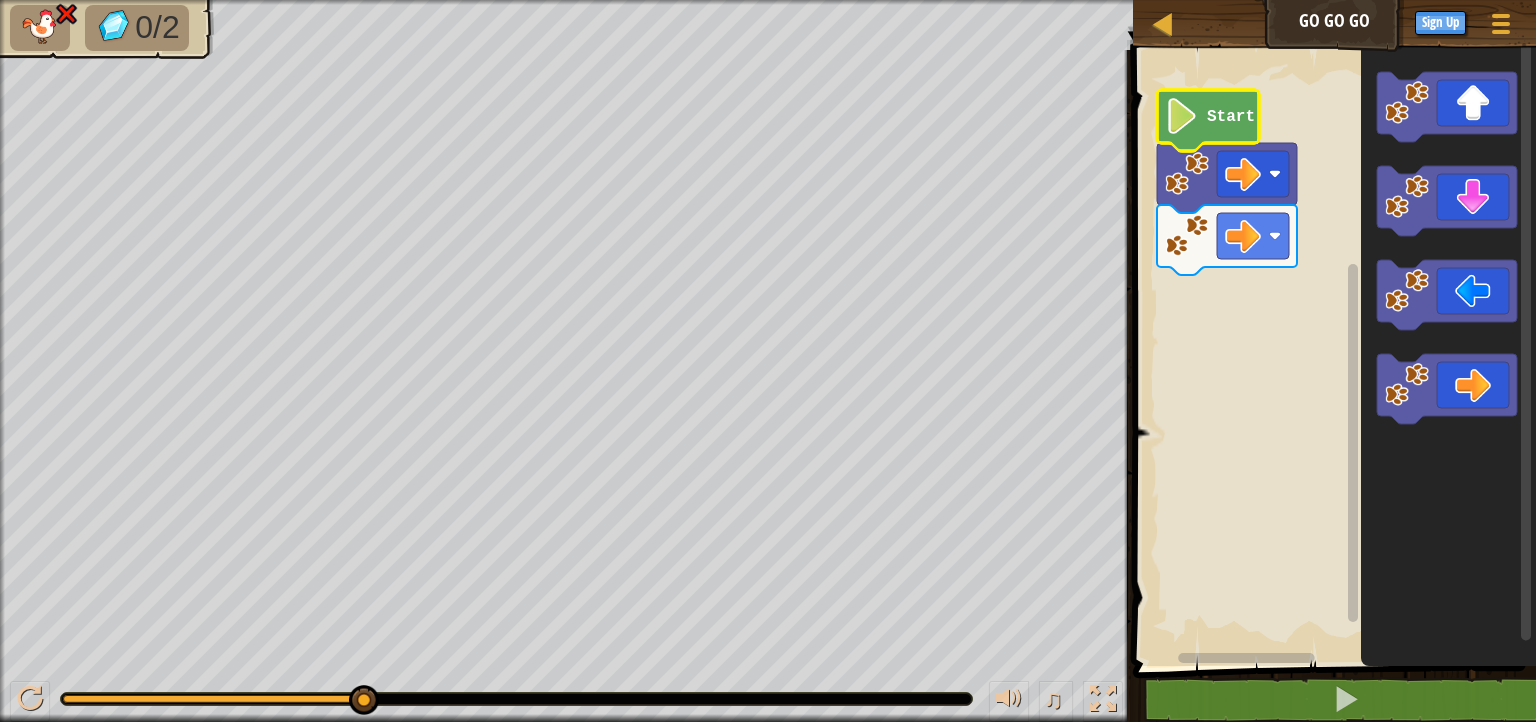click 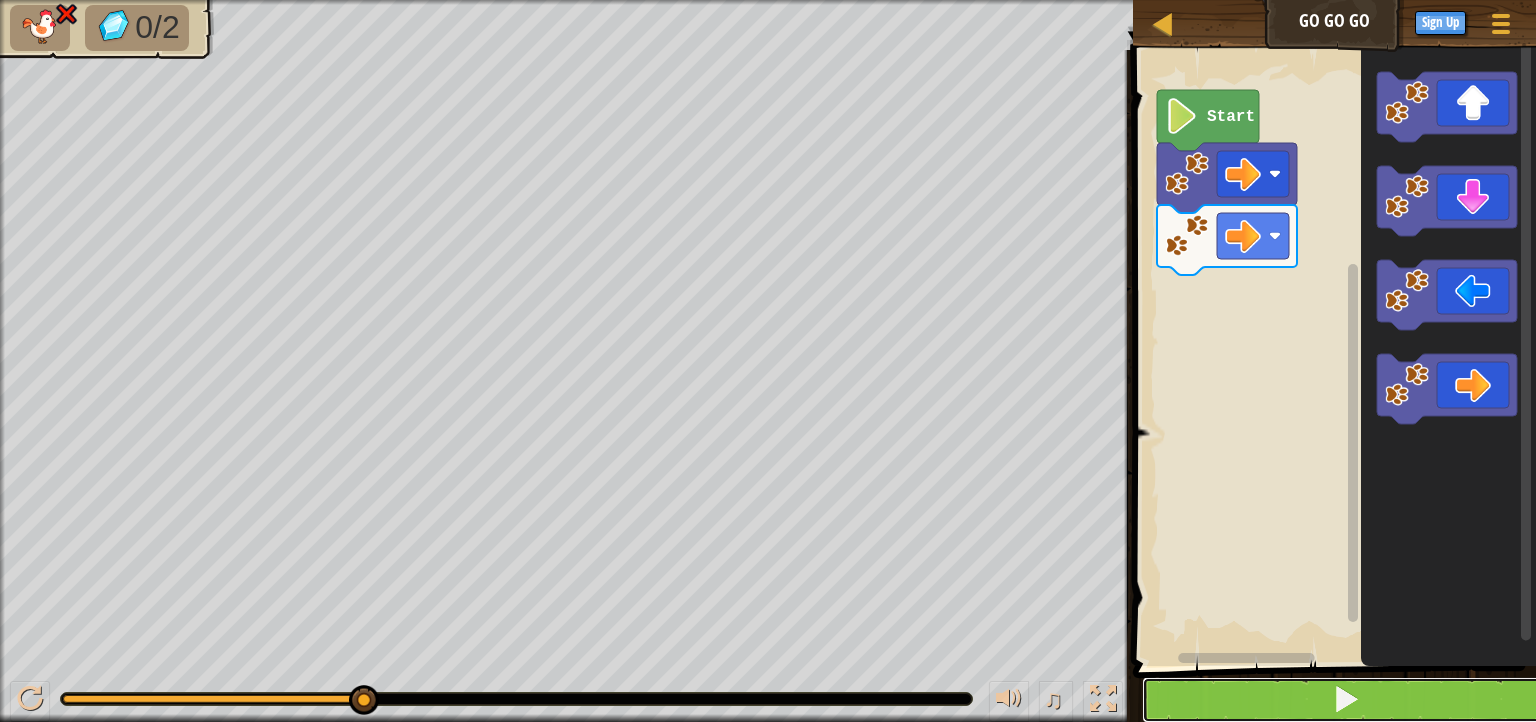 click at bounding box center [1346, 700] 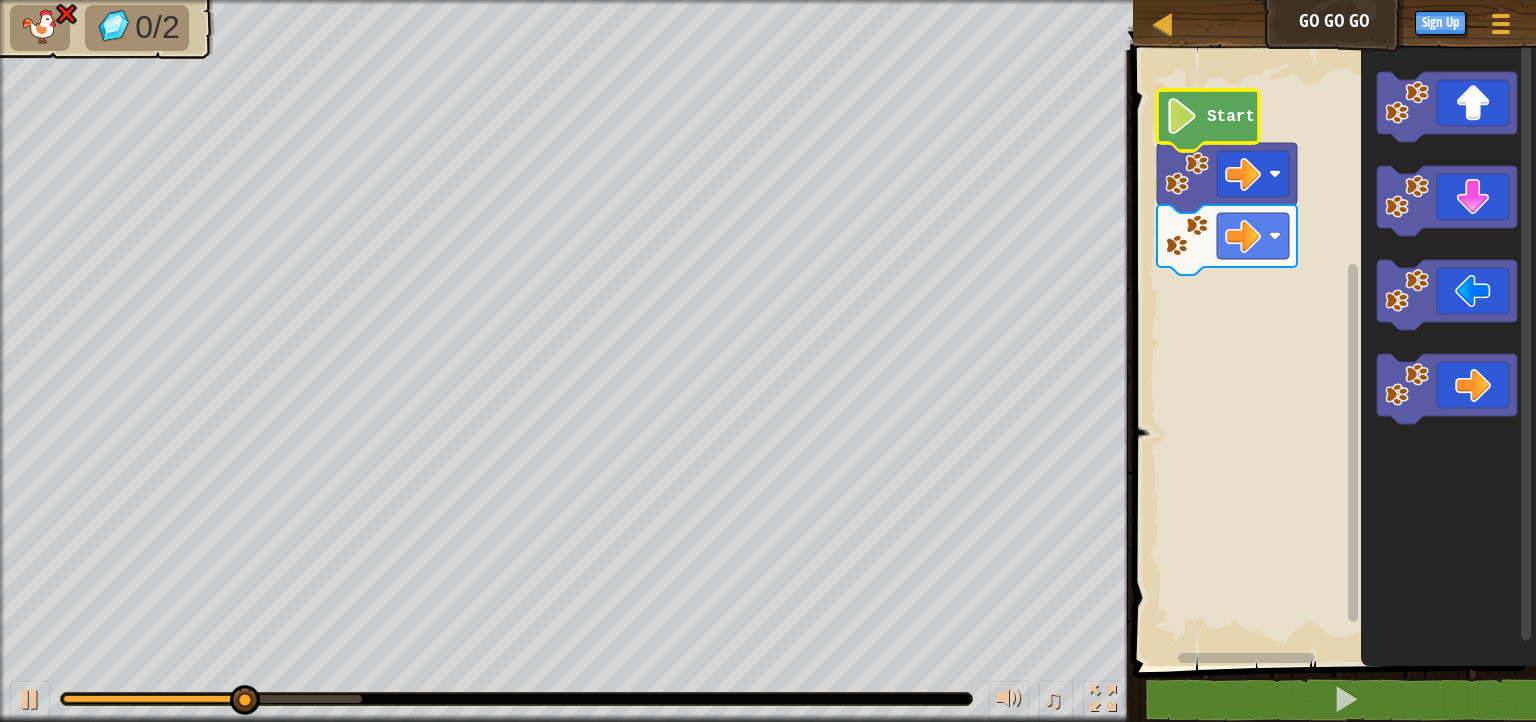 click on "Start" 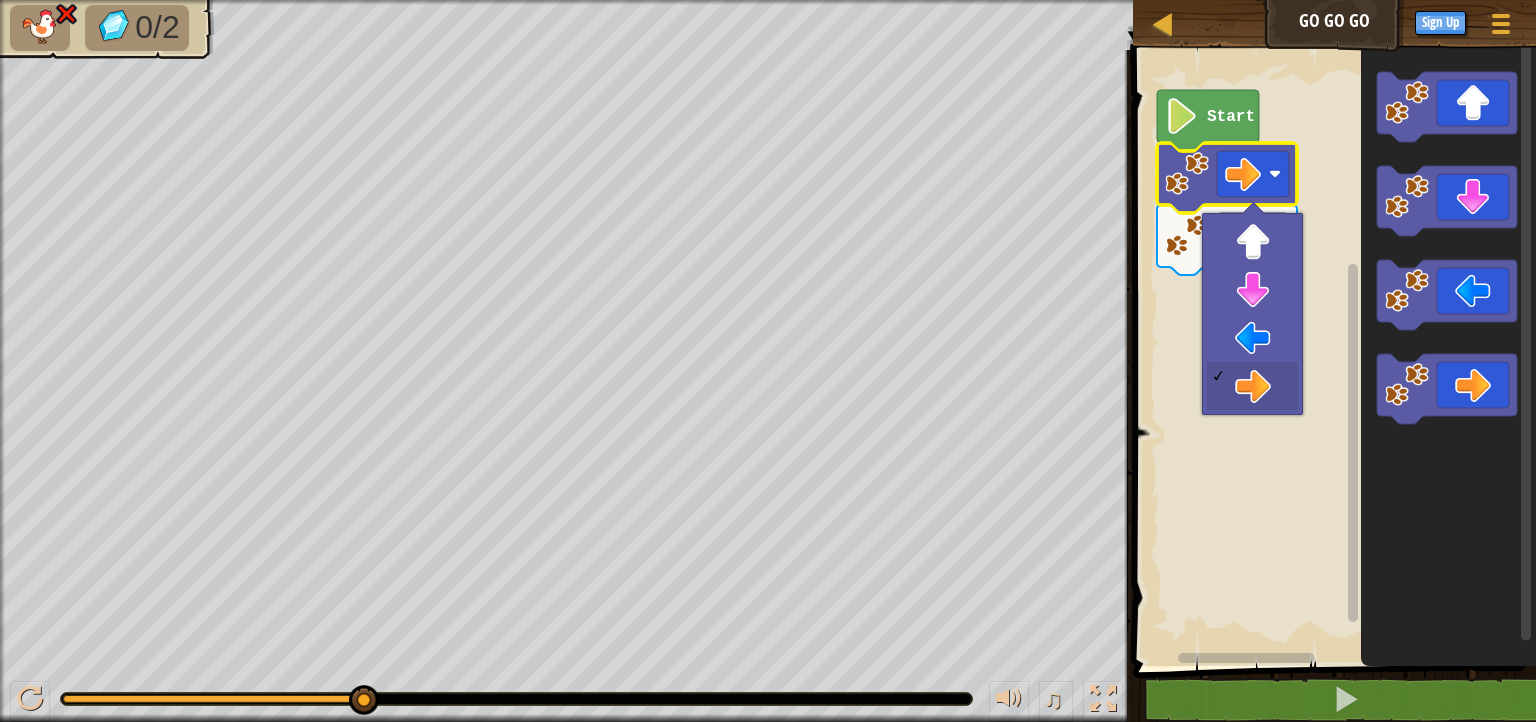 click on "Map Go Go Go Game Menu Sign Up 1     הההההההההההההההההההההההההההההההההההההההההההההההההההההההההההההההההההההההההההההההההההההההההההההההההההההההההההההההההההההההההההההההההההההההההההההההההההההההההההההההההההההההההההההההההההההההההההההההההההההההההההההההההההההההההההההההההההההההההההההההההההההההההההההההה XXXXXXXXXXXXXXXXXXXXXXXXXXXXXXXXXXXXXXXXXXXXXXXXXXXXXXXXXXXXXXXXXXXXXXXXXXXXXXXXXXXXXXXXXXXXXXXXXXXXXXXXXXXXXXXXXXXXXXXXXXXXXXXXXXXXXXXXXXXXXXXXXXXXXXXXXXXXXXXXXXXXXXXXXXXXXXXXXXXXXXXXXXXXXXXXXXXXXXXXXXXXXXXXXXXXXXXXXXXXXXXXXXXXXXXXXXXXXXXXXXXXXXXXXXXXXXXX Solution × Blocks 1 2 3 go ( 'right' ) go ( 'right' )     Start Code Saved Programming language : Python Statement   /  Call   /  go('up') go('down') go('left') go('right') × Fix Your Code Need help? Ask the AI" at bounding box center [768, 0] 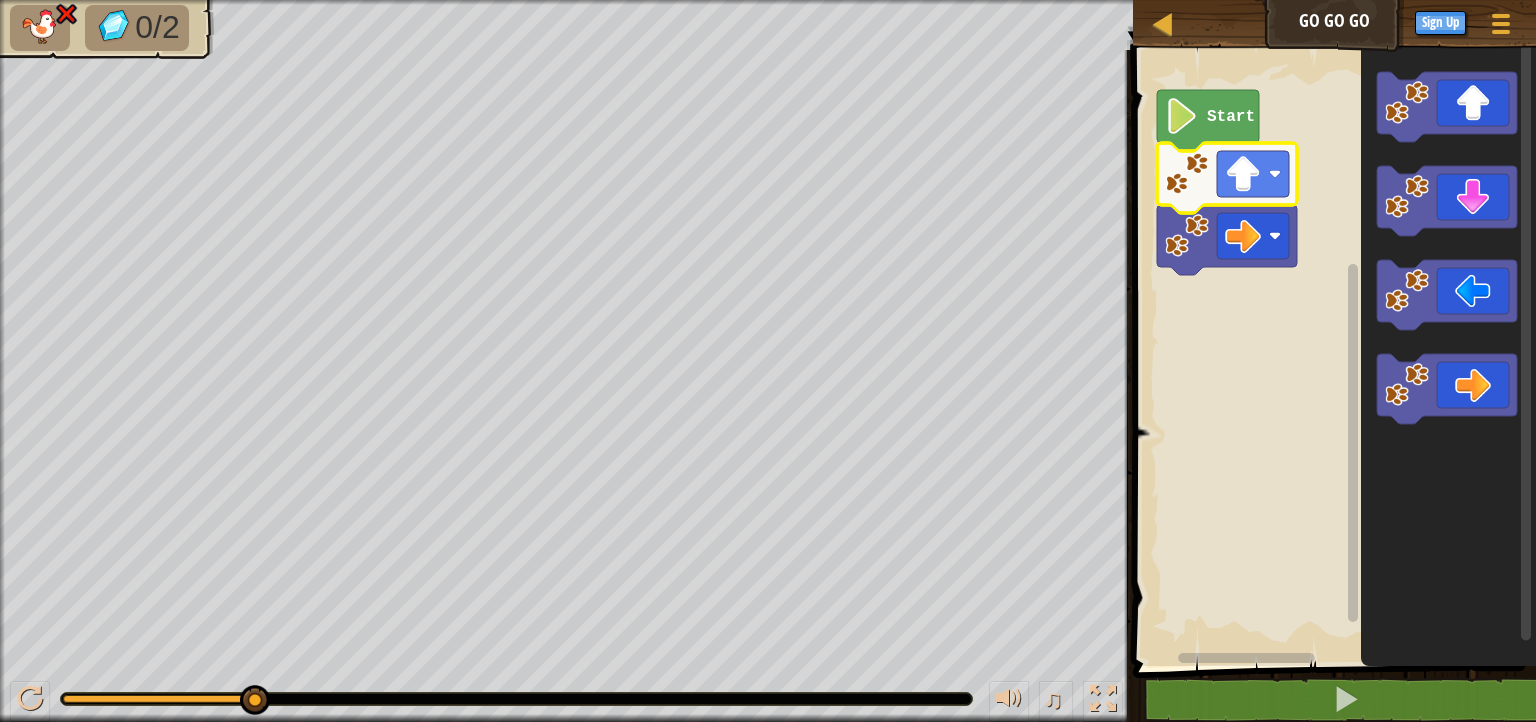 click 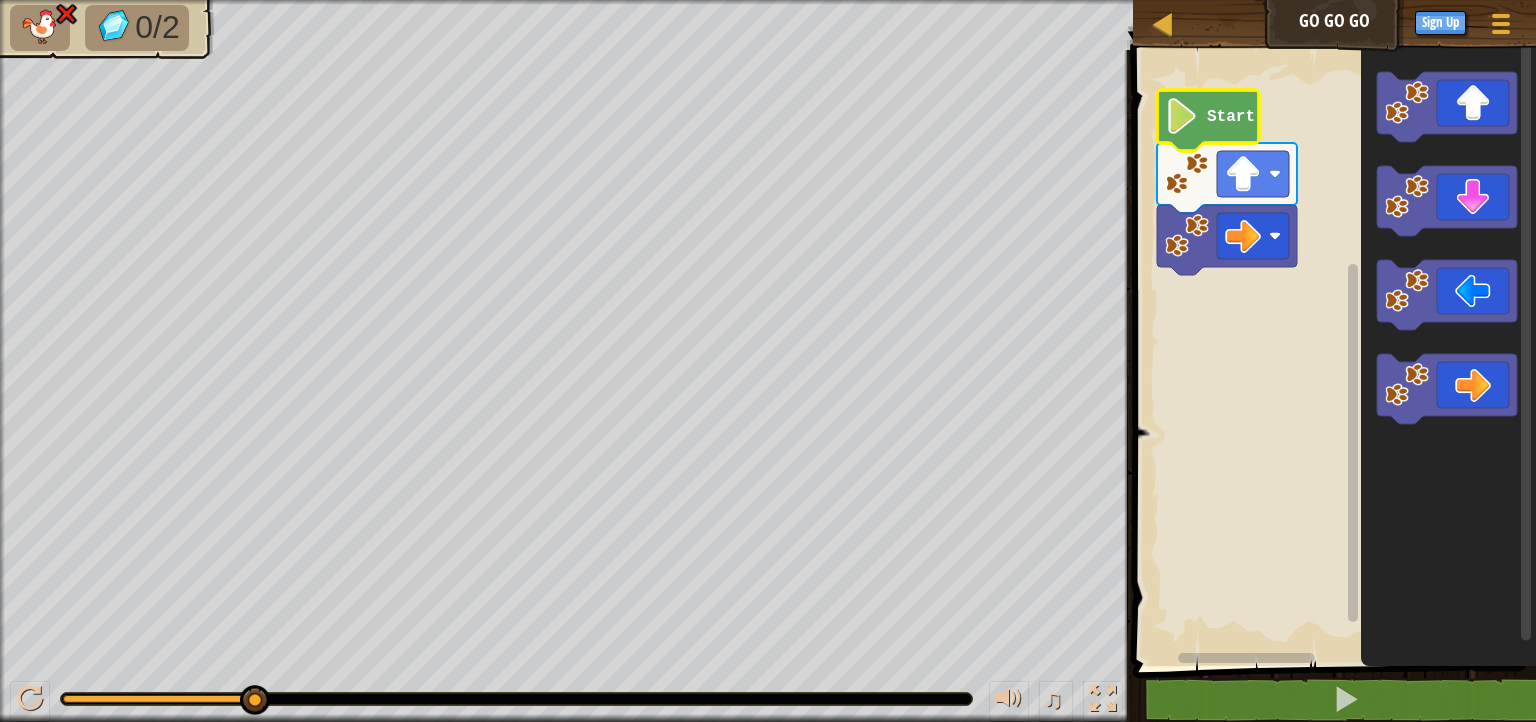 click 